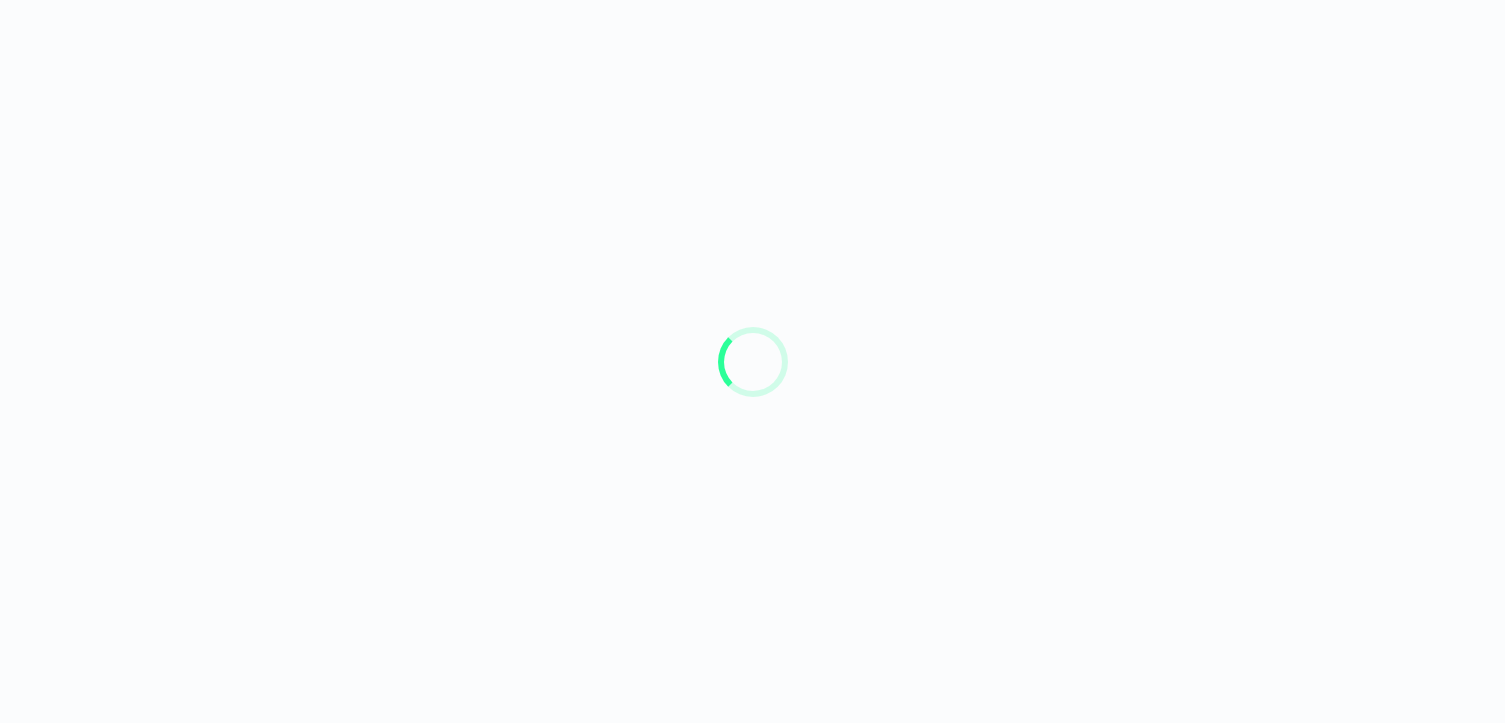 scroll, scrollTop: 0, scrollLeft: 0, axis: both 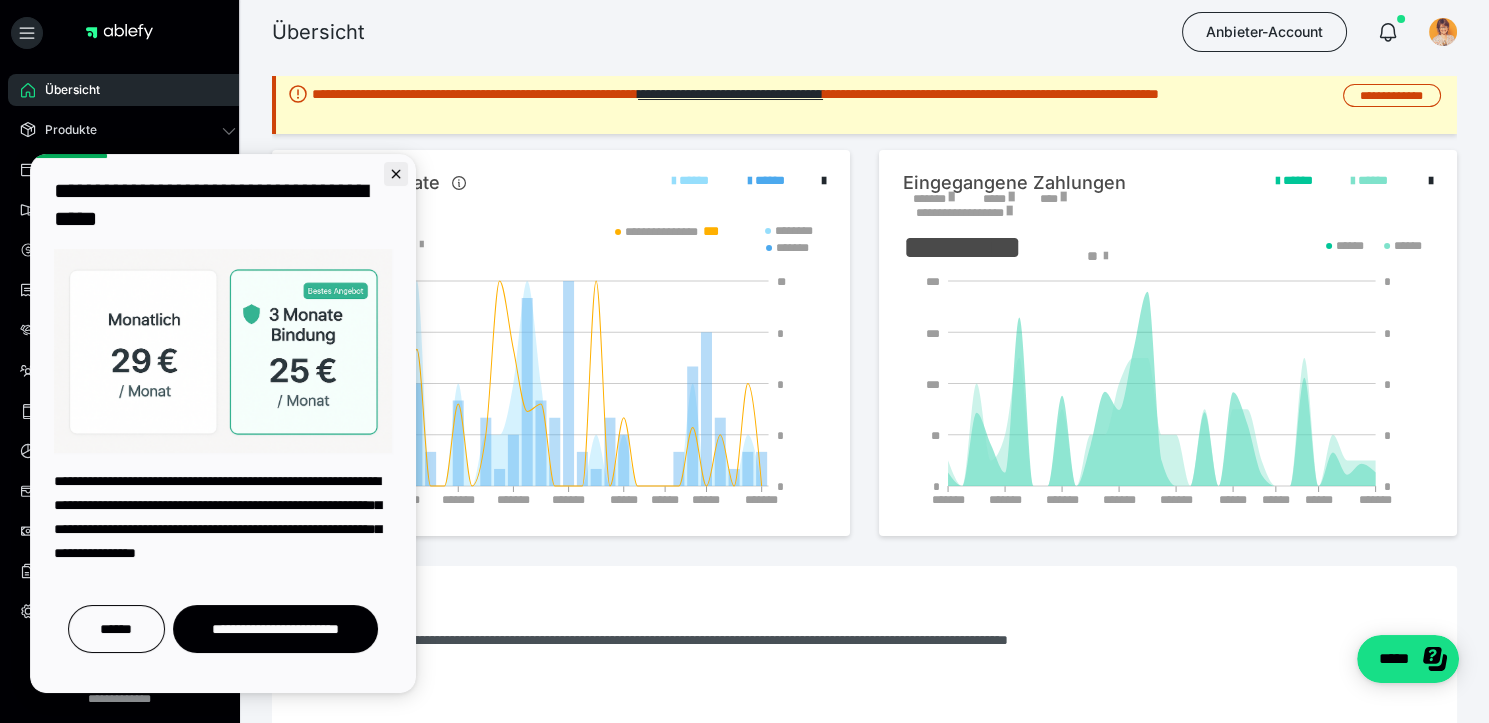 click 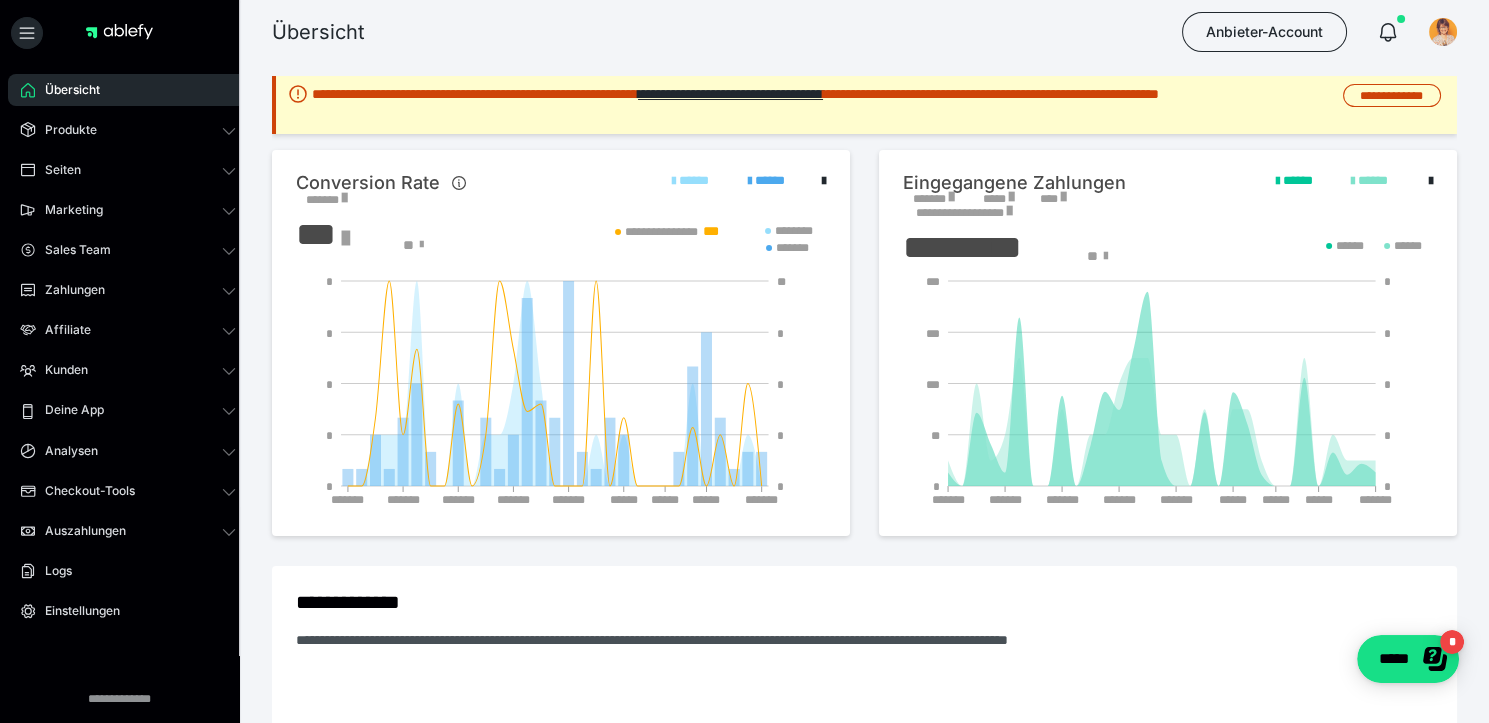 scroll, scrollTop: 0, scrollLeft: 0, axis: both 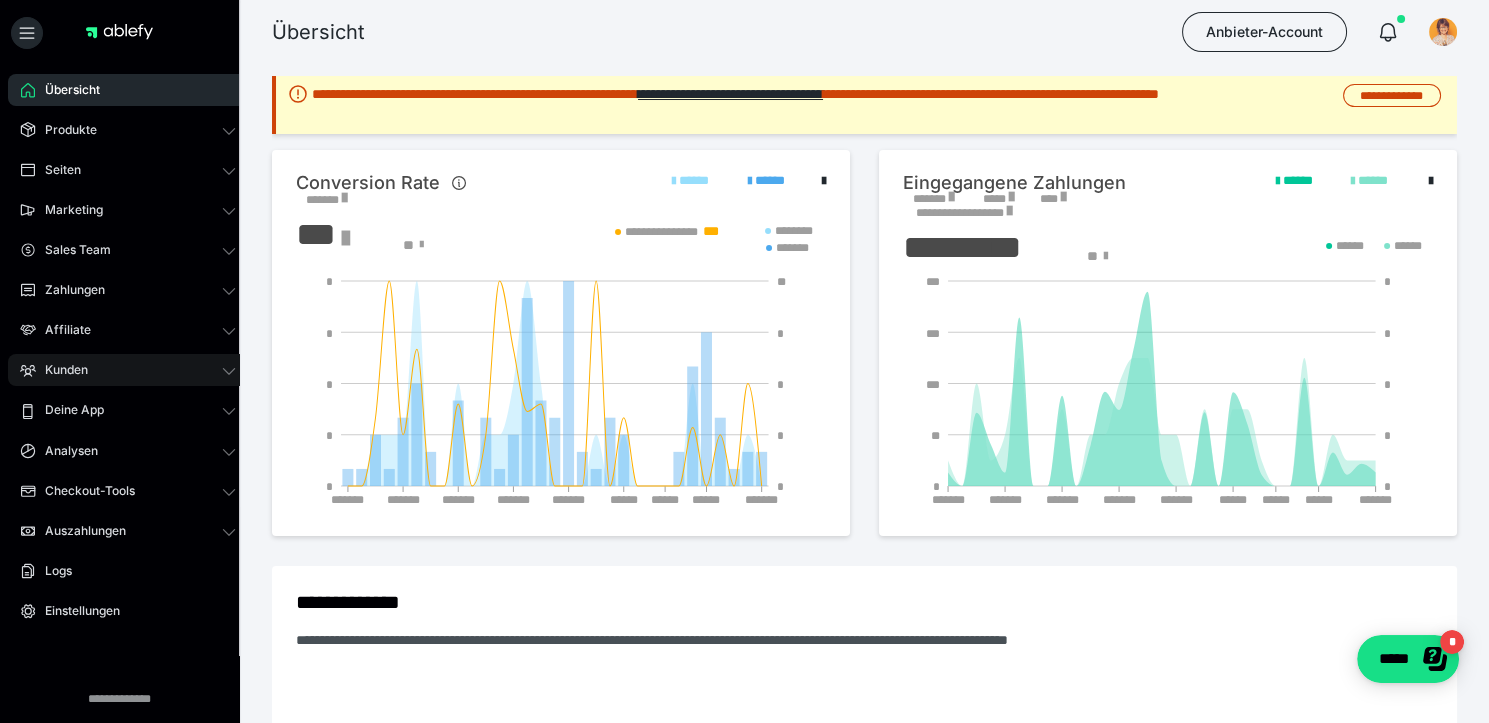 click on "Kunden" at bounding box center (59, 370) 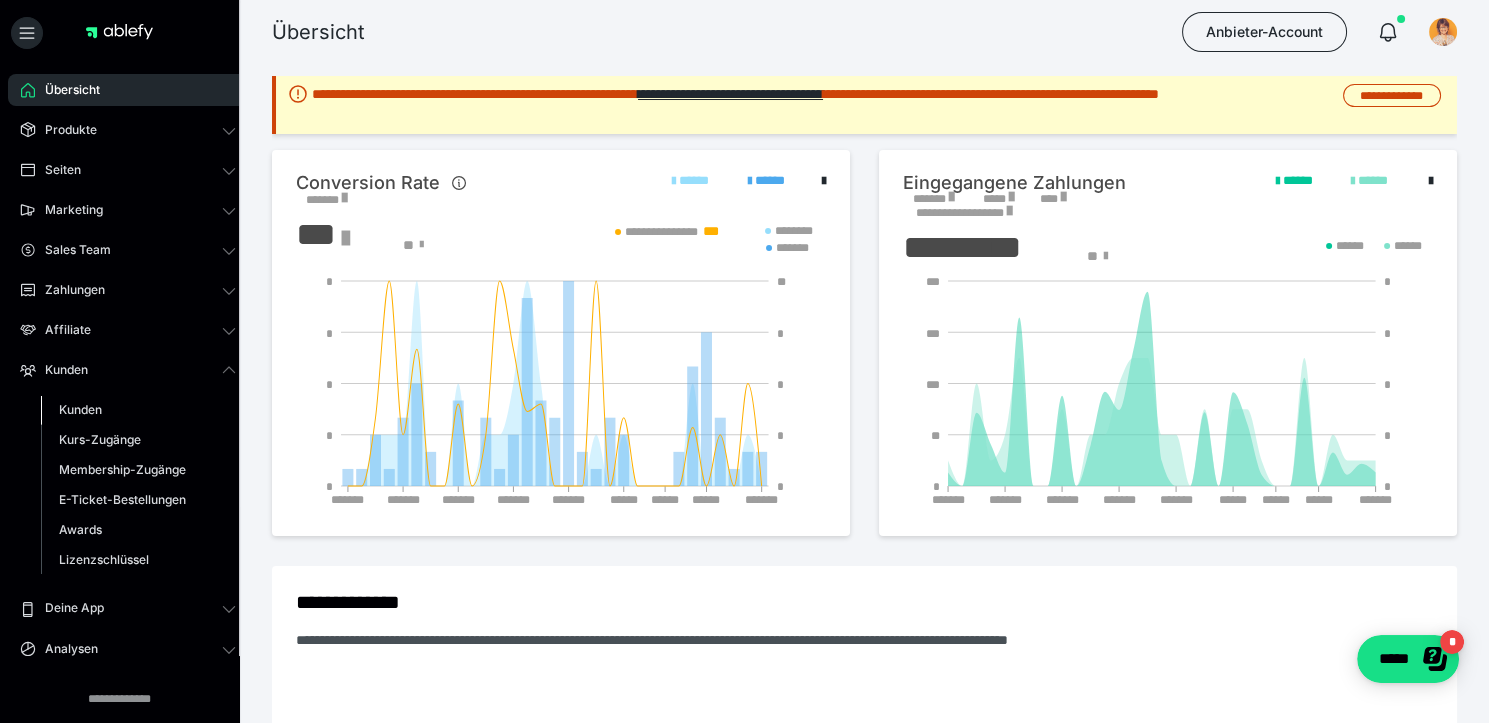 click on "Kunden" at bounding box center [80, 409] 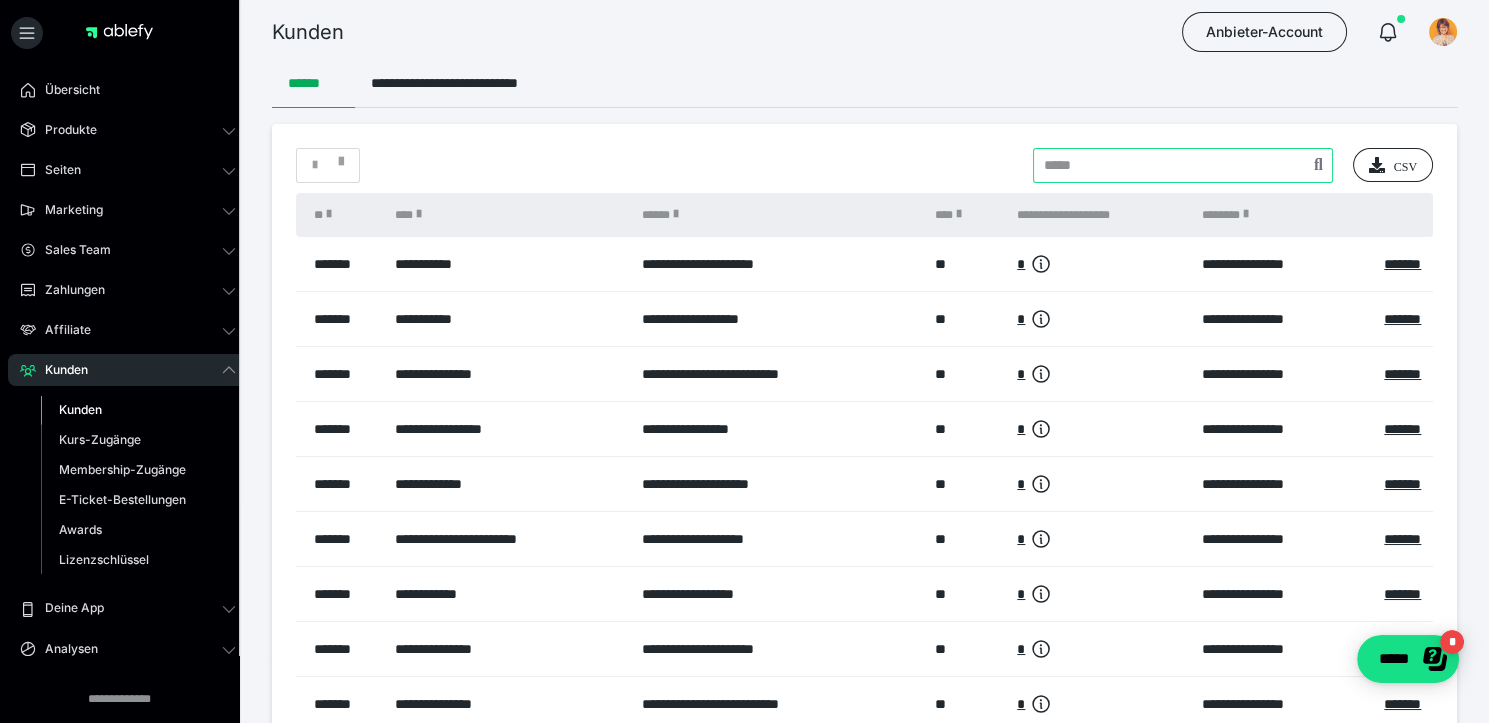 click at bounding box center [1183, 165] 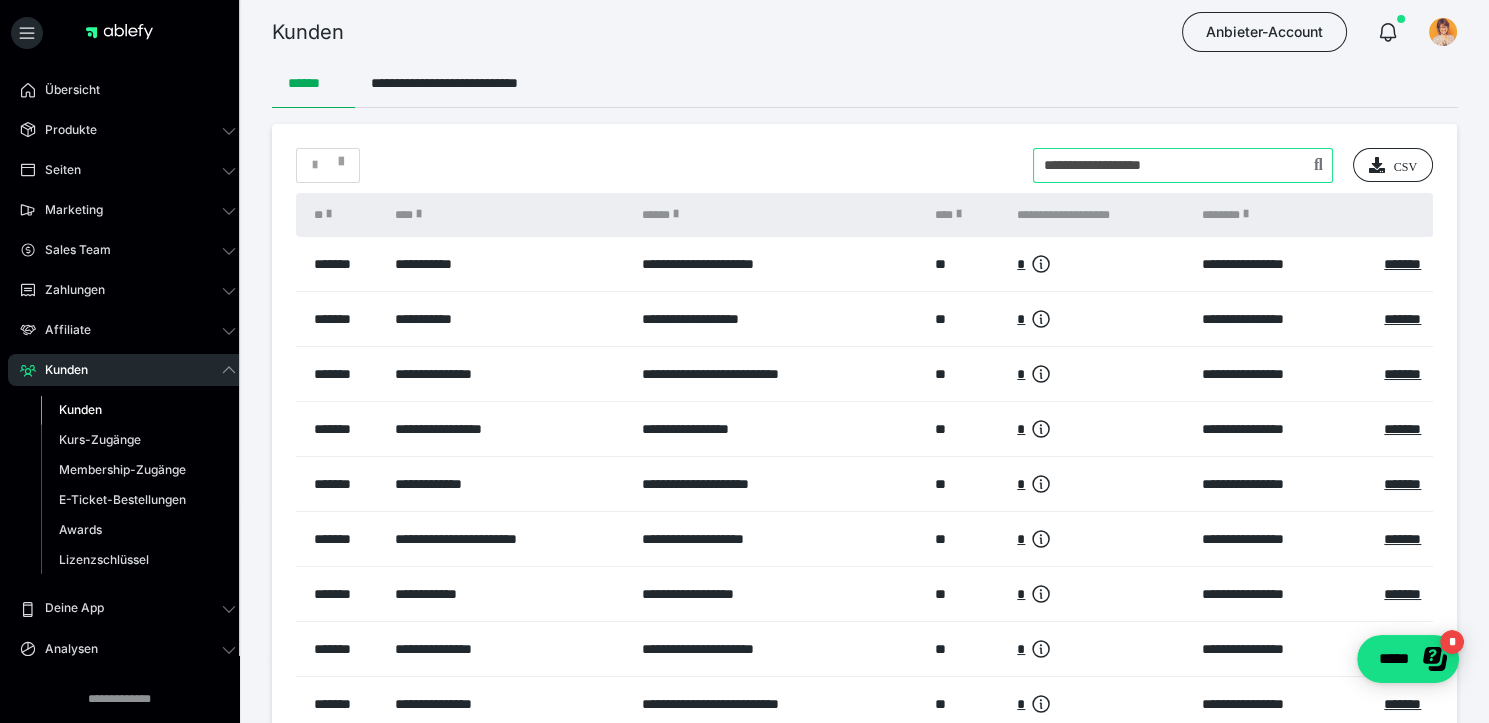 type on "**********" 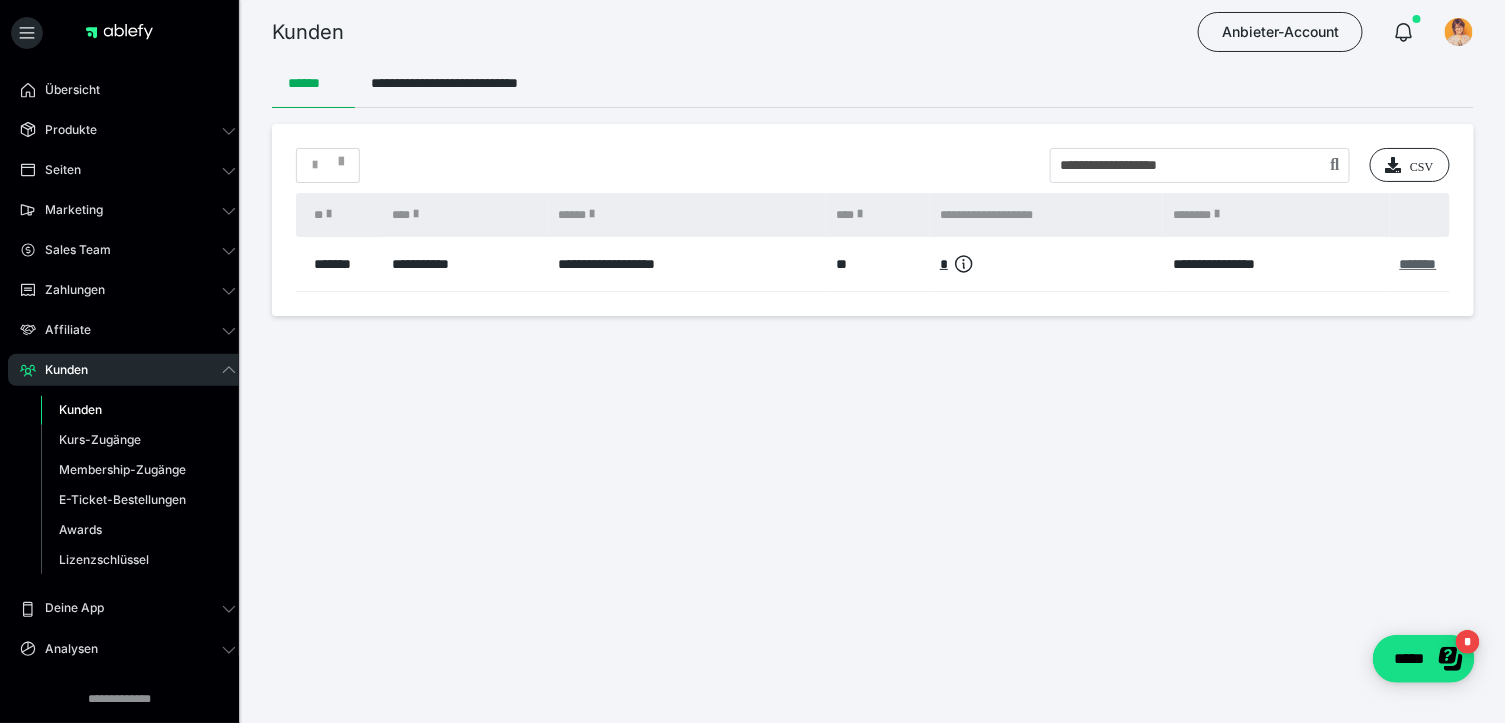 click on "*******" at bounding box center [1418, 264] 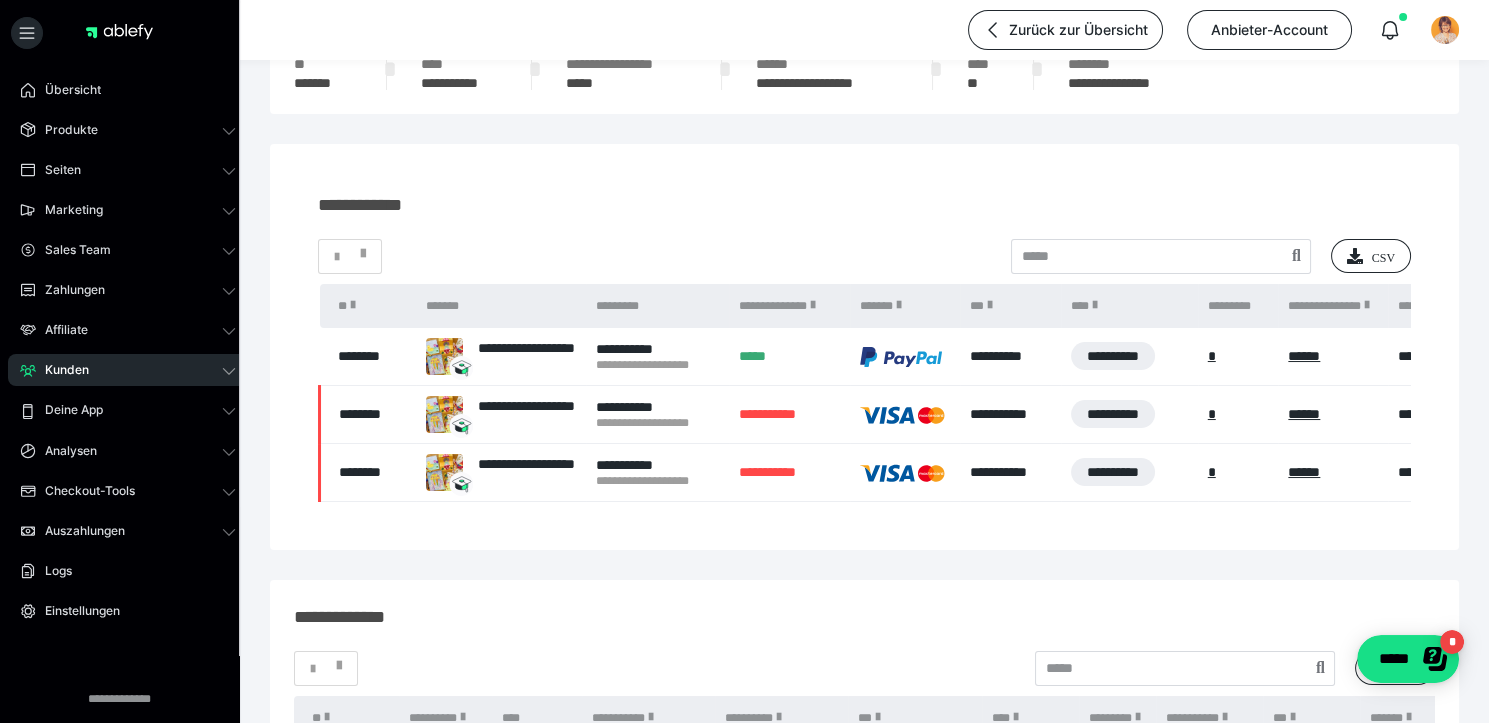 scroll, scrollTop: 135, scrollLeft: 0, axis: vertical 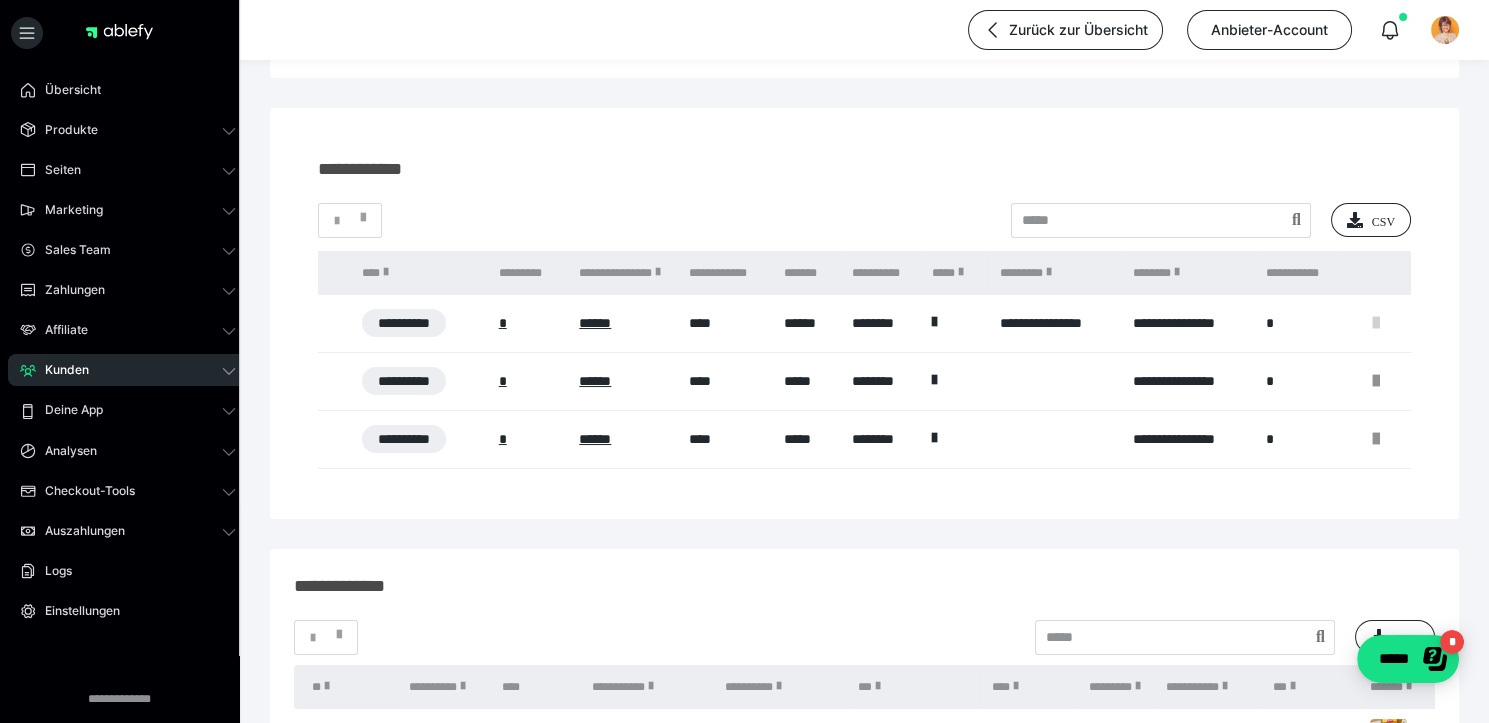 click at bounding box center [1376, 323] 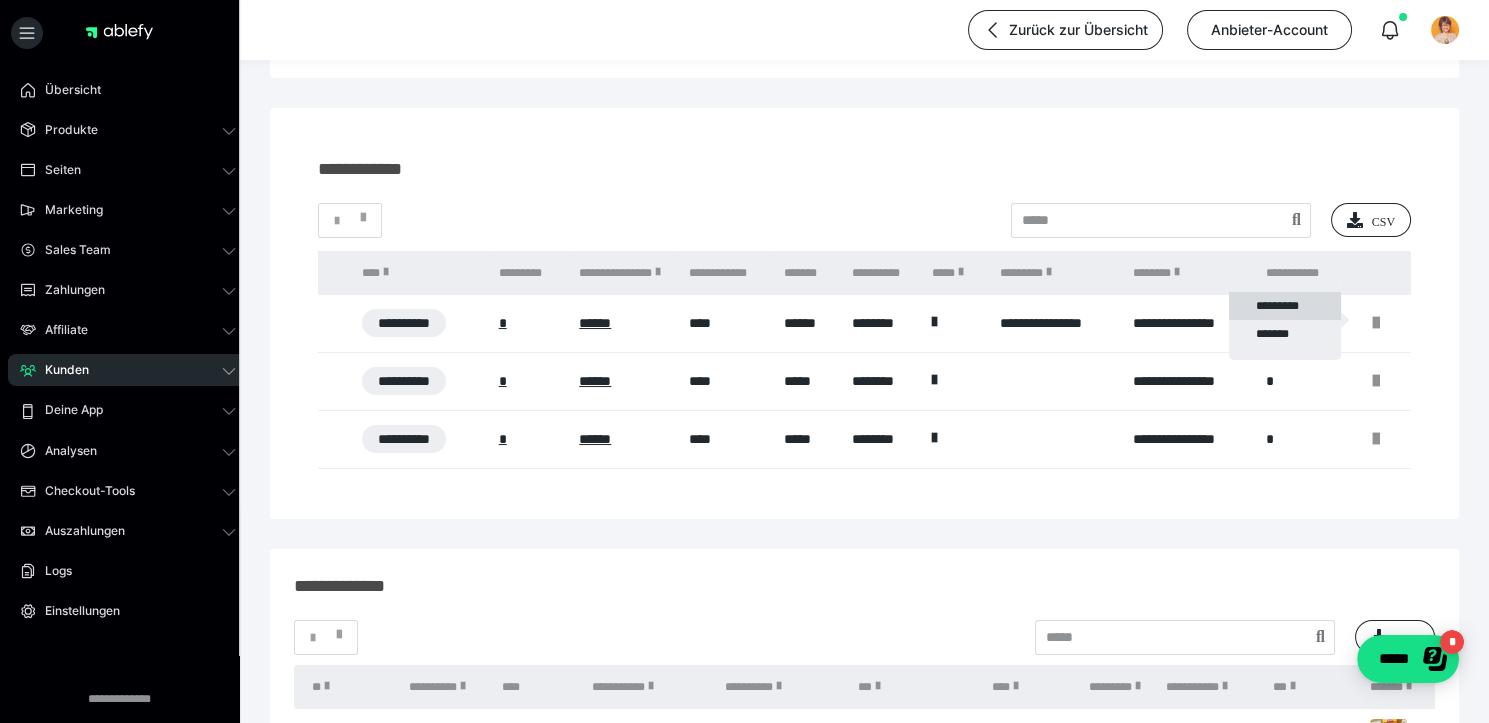 click on "*********" at bounding box center (1285, 306) 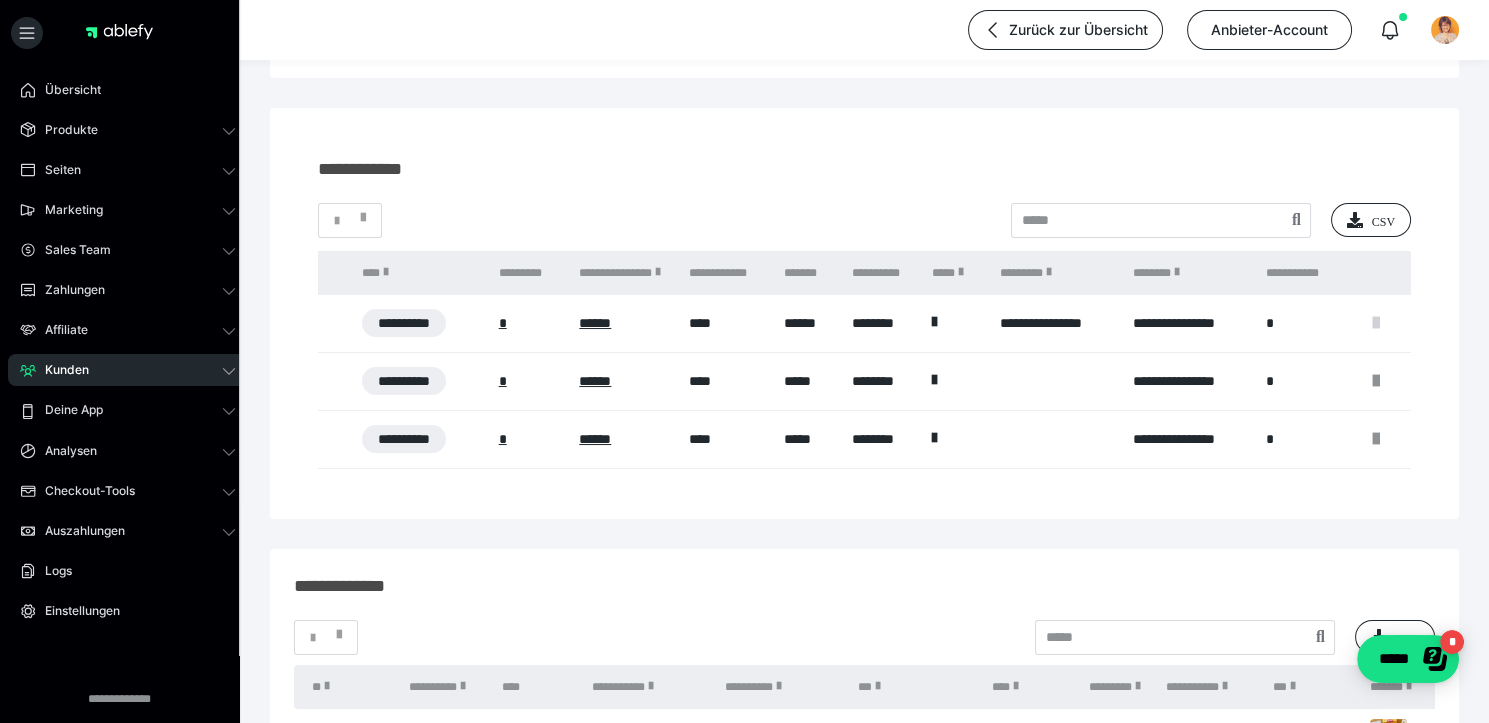 click at bounding box center (1376, 323) 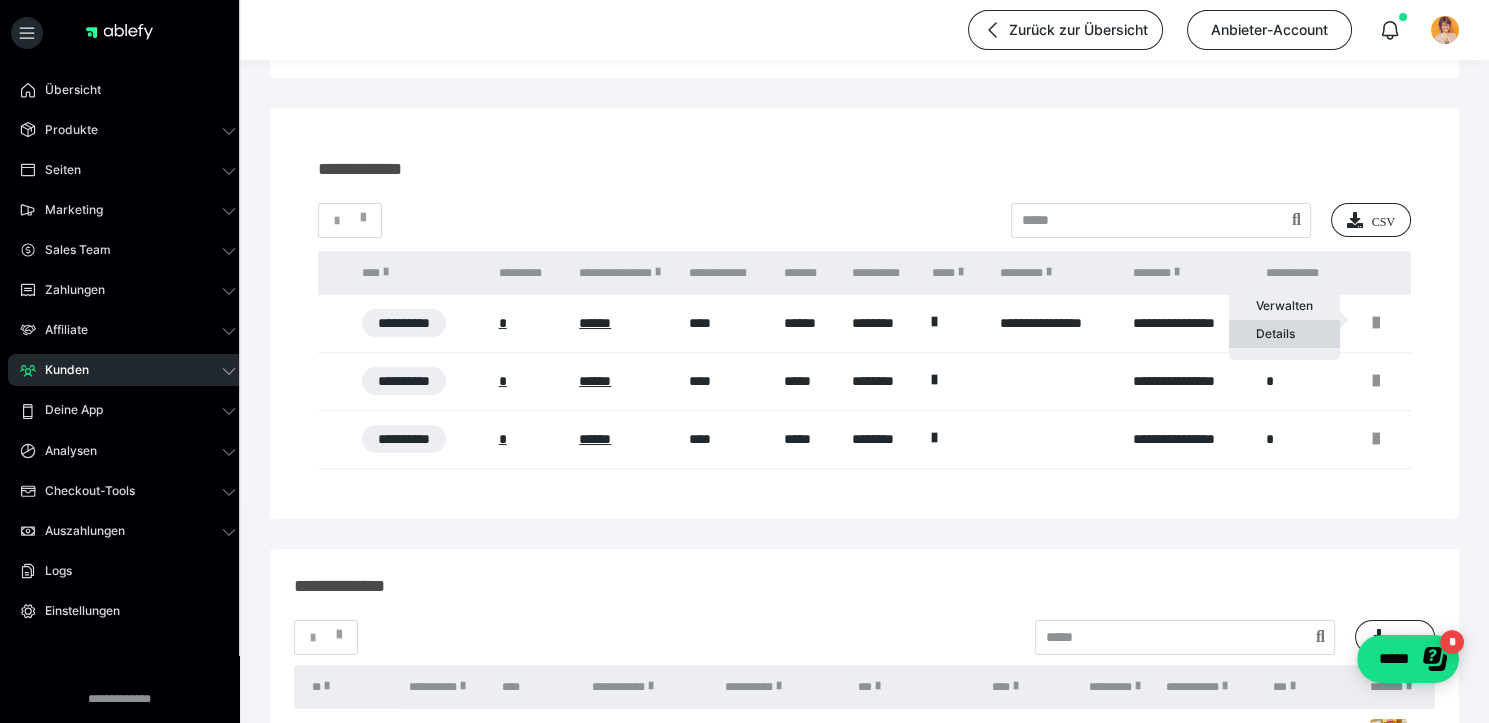 click on "Details" at bounding box center (1284, 334) 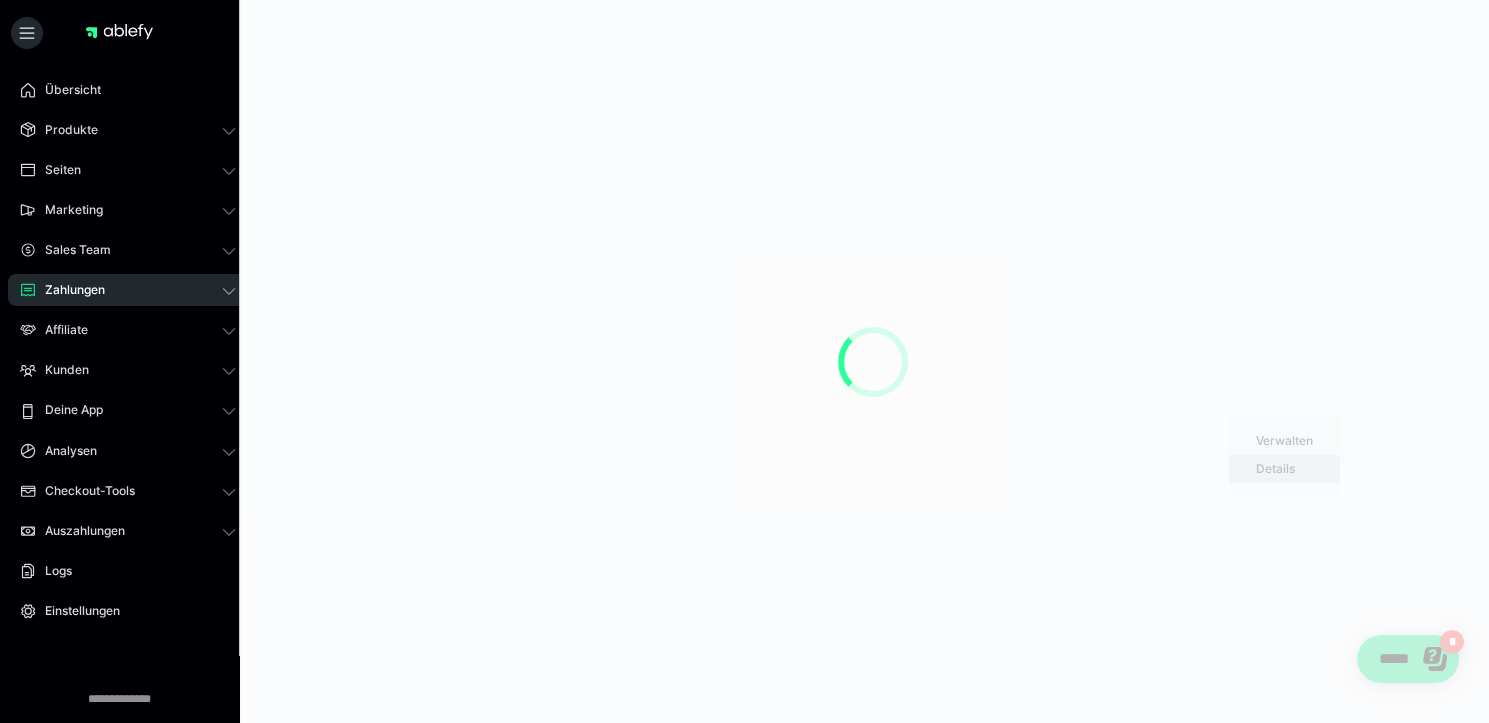 scroll, scrollTop: 0, scrollLeft: 0, axis: both 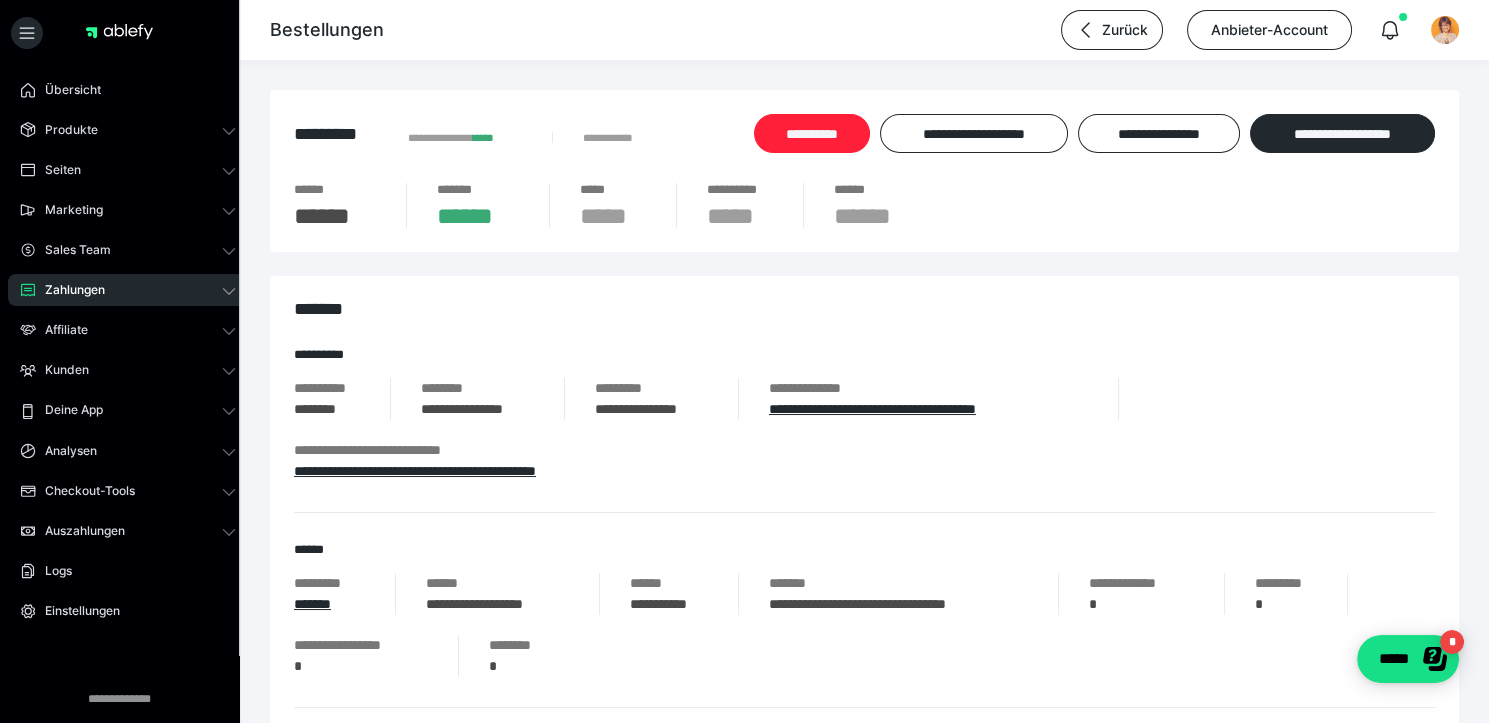 click on "**********" at bounding box center [812, 133] 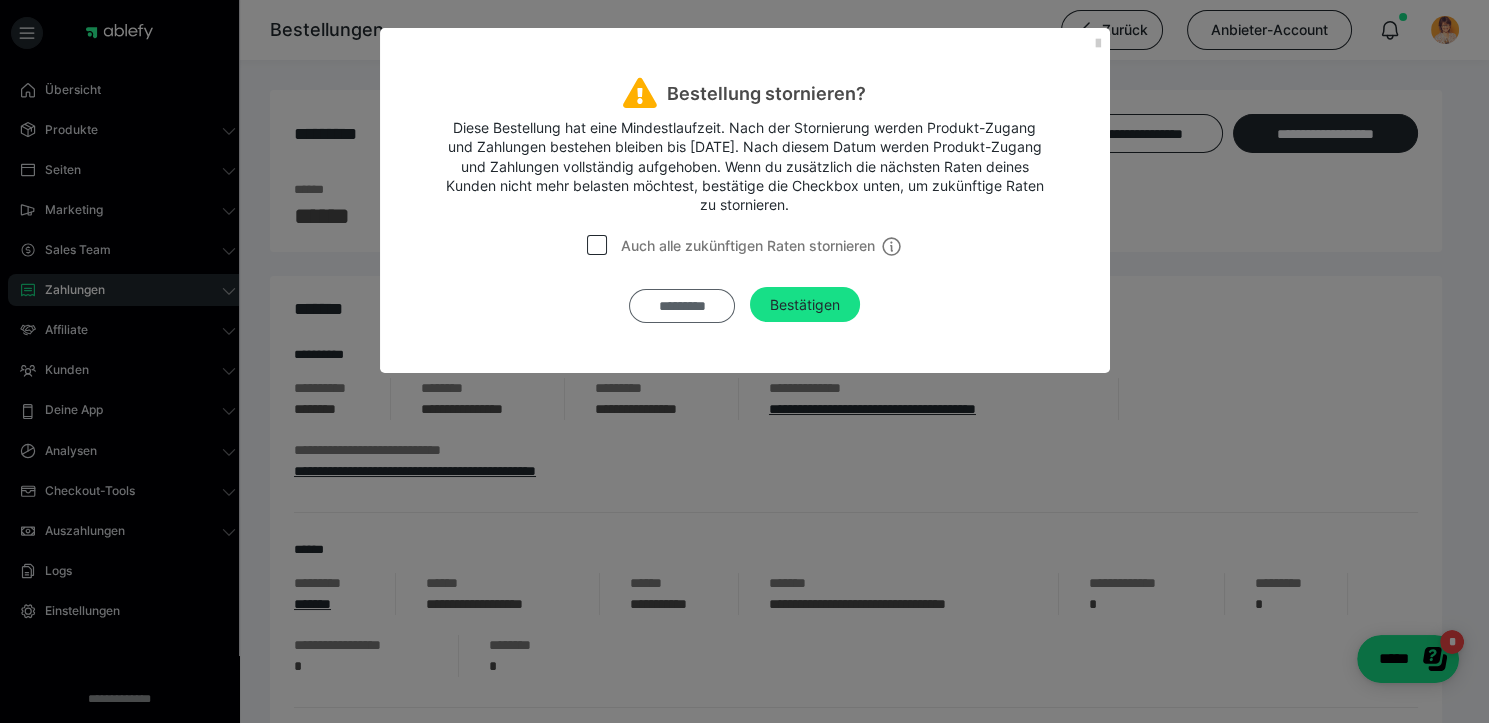 click on "*********" at bounding box center (682, 306) 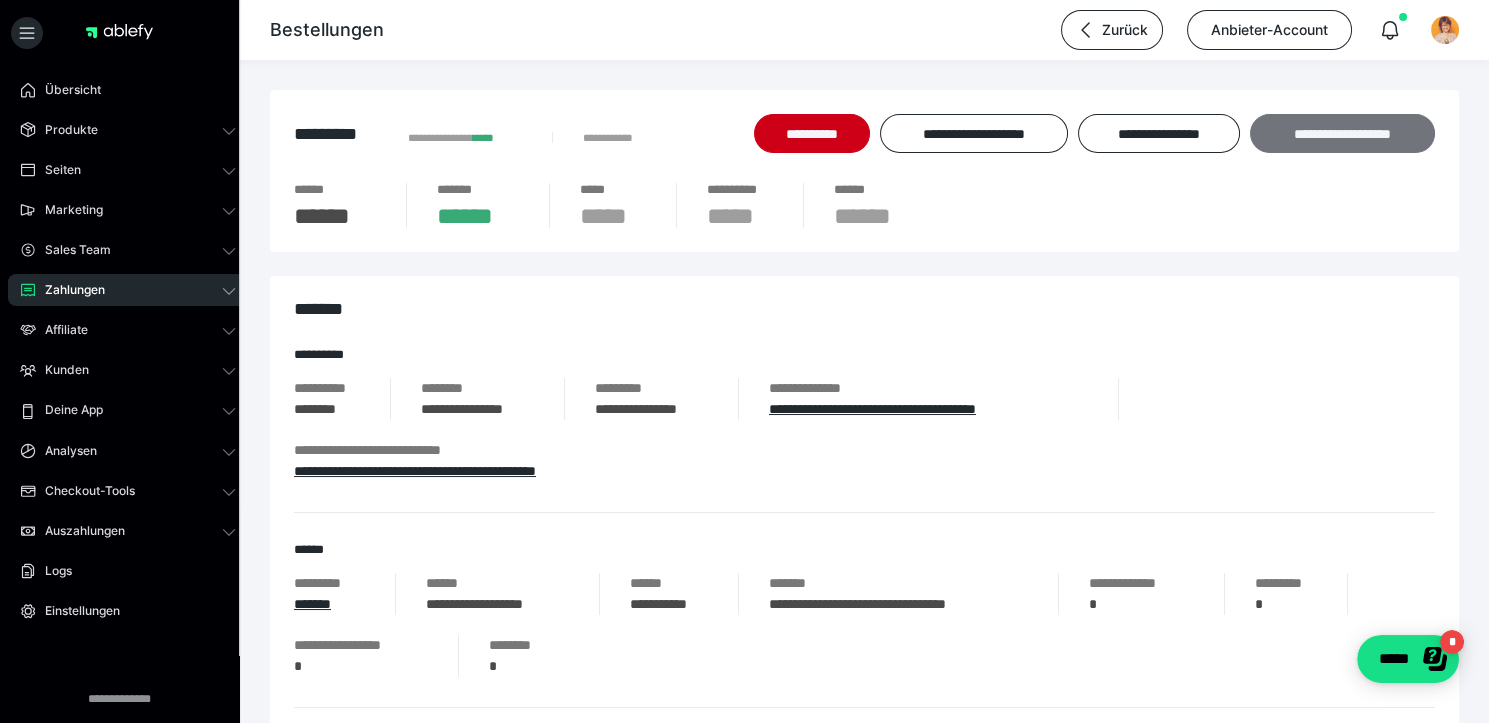 click on "**********" at bounding box center (1342, 133) 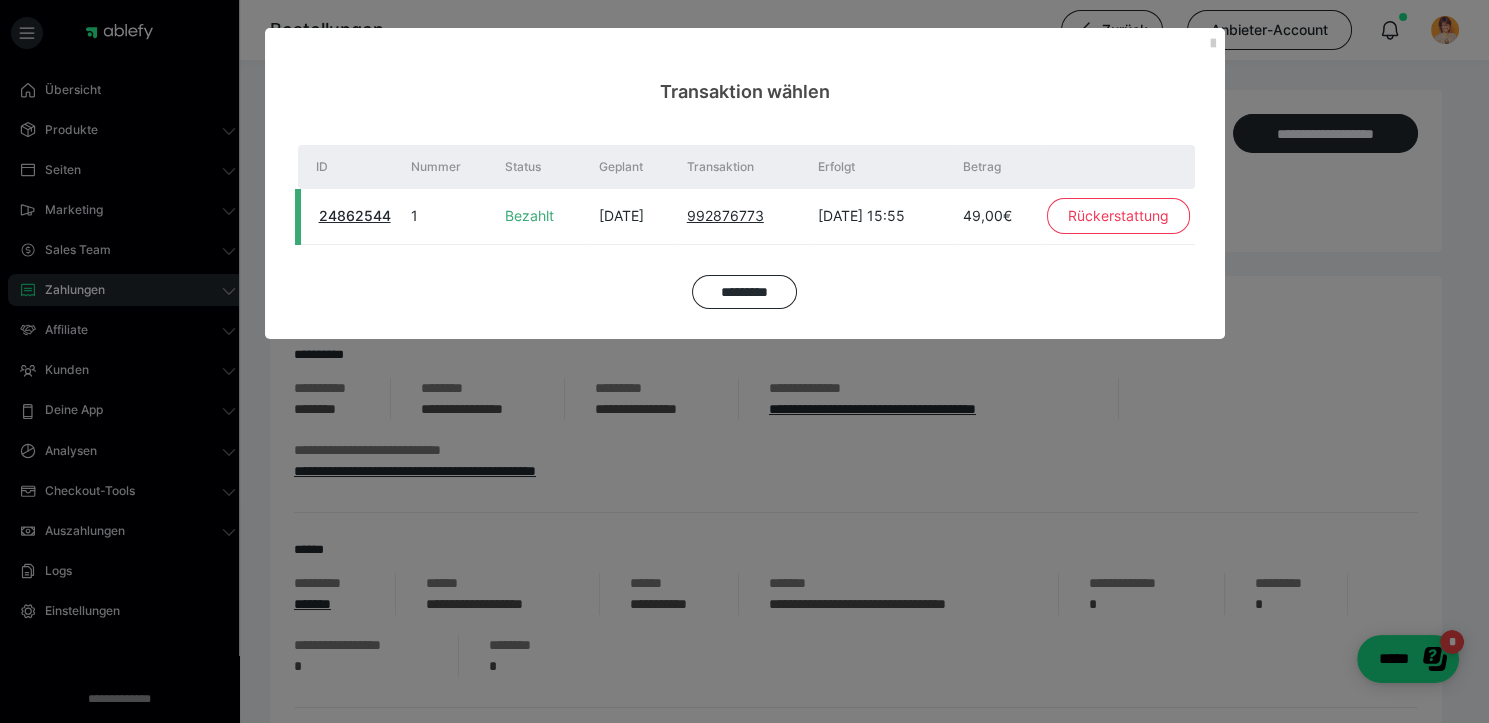 click on "Rückerstattung" at bounding box center (1118, 216) 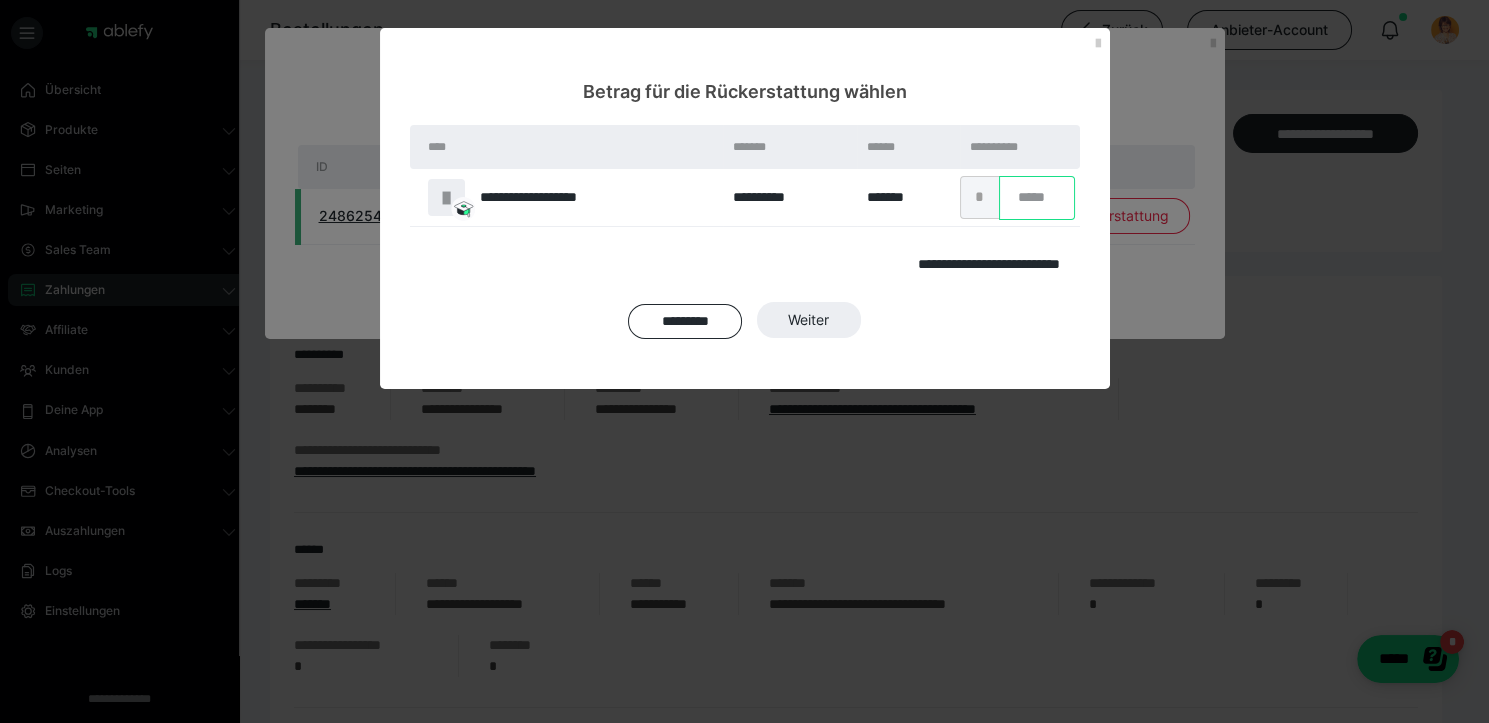 drag, startPoint x: 1039, startPoint y: 203, endPoint x: 996, endPoint y: 203, distance: 43 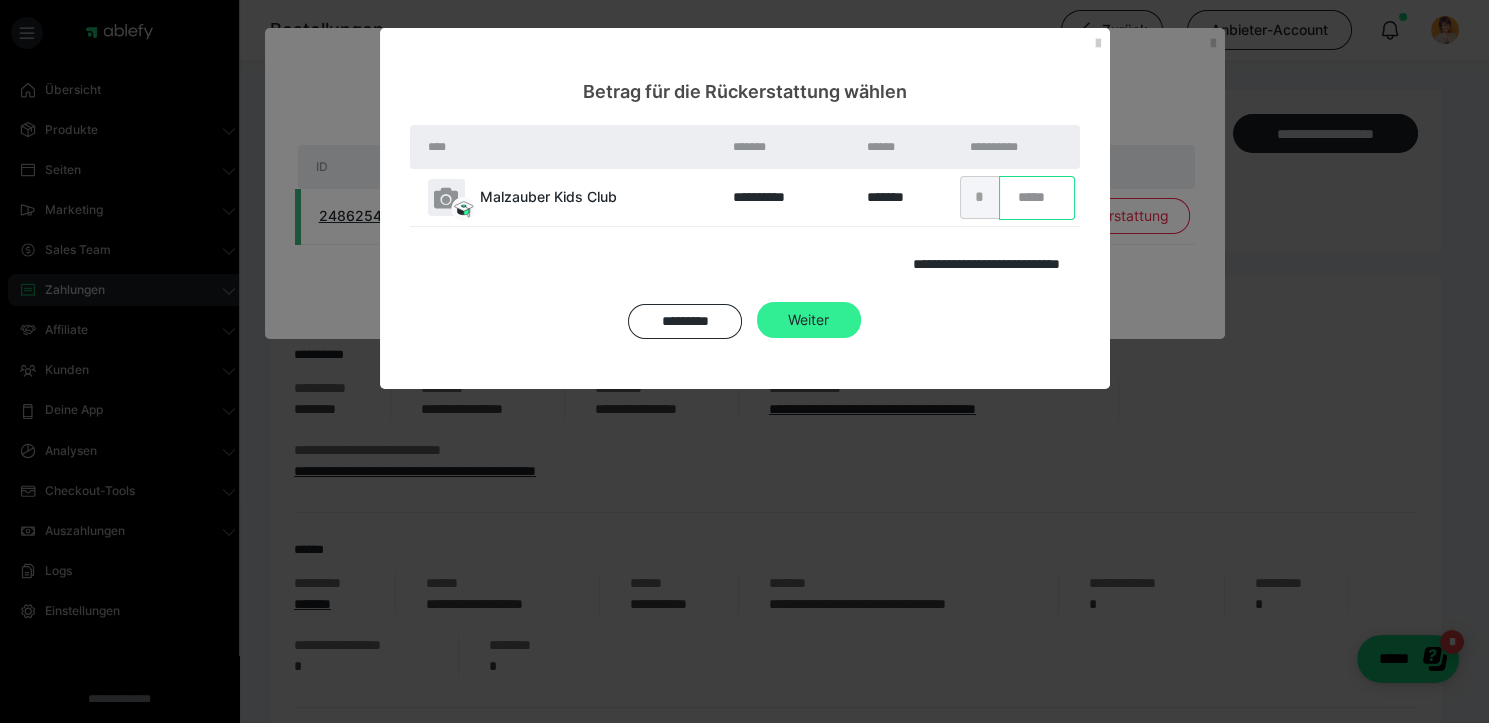 type on "**" 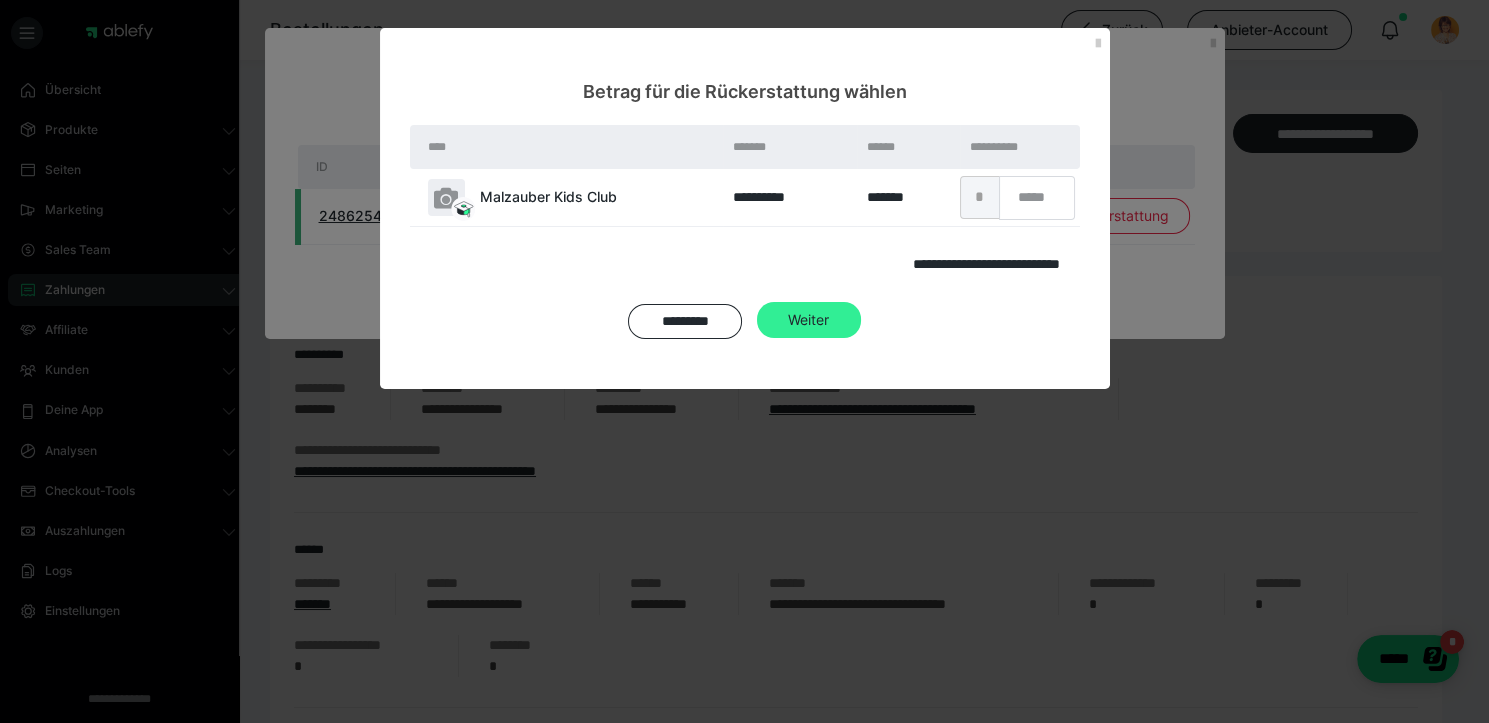 click on "Weiter" at bounding box center (809, 320) 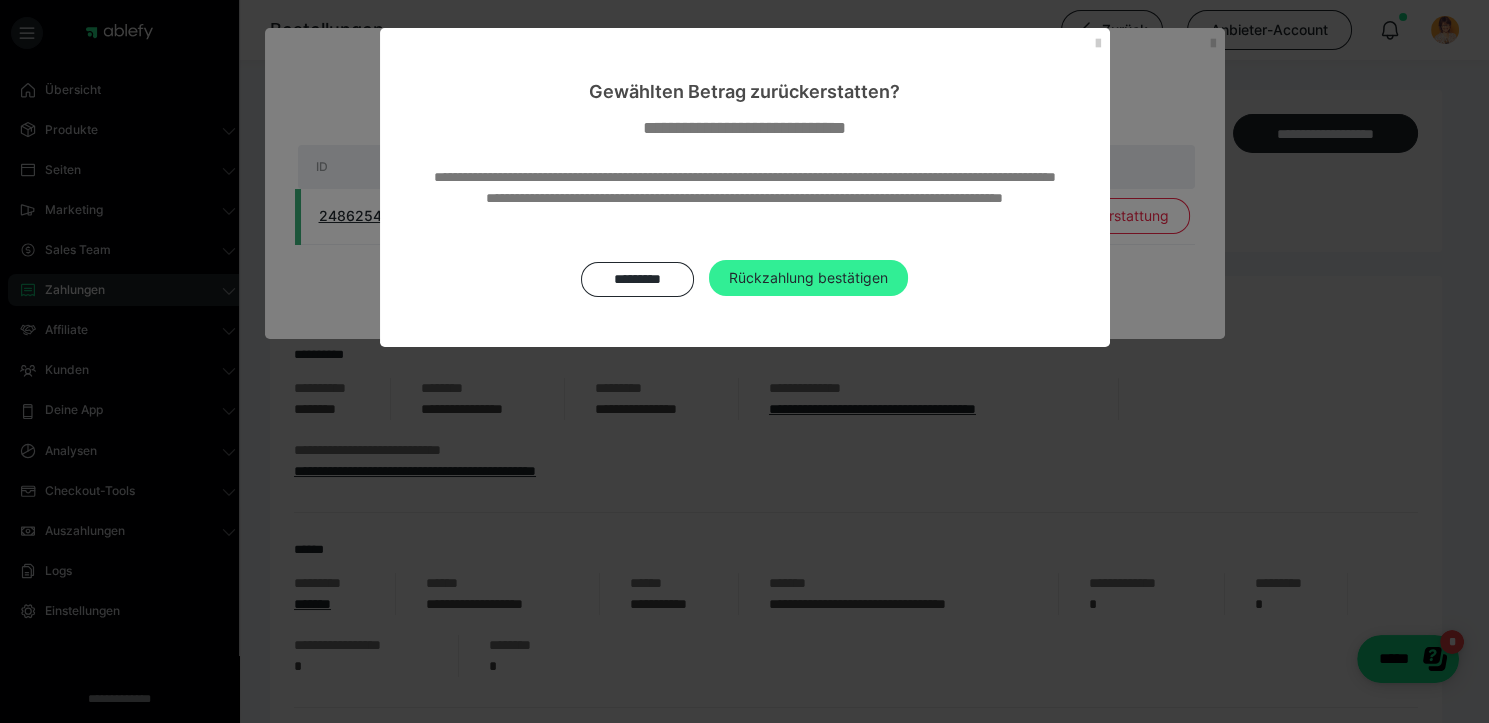 click on "Rückzahlung bestätigen" at bounding box center (808, 278) 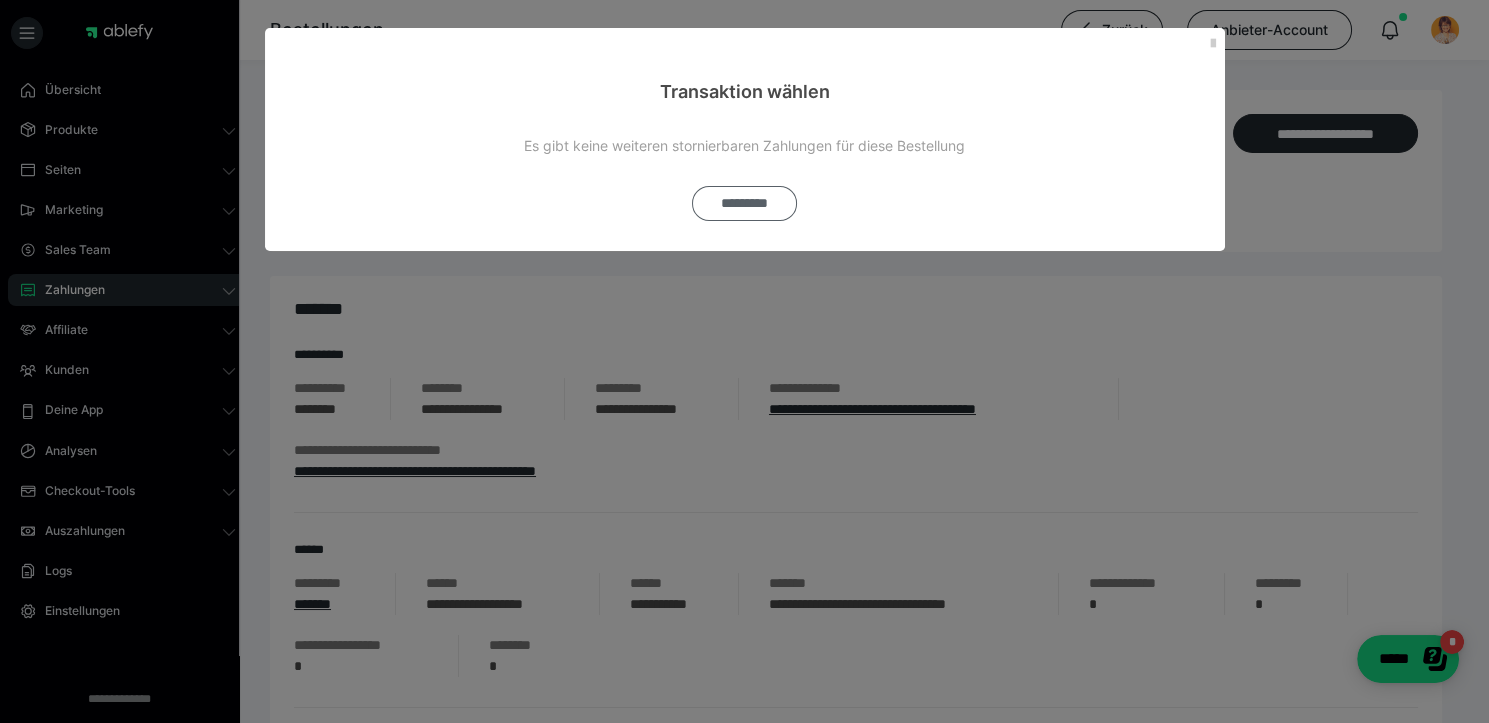 click on "*********" at bounding box center (745, 203) 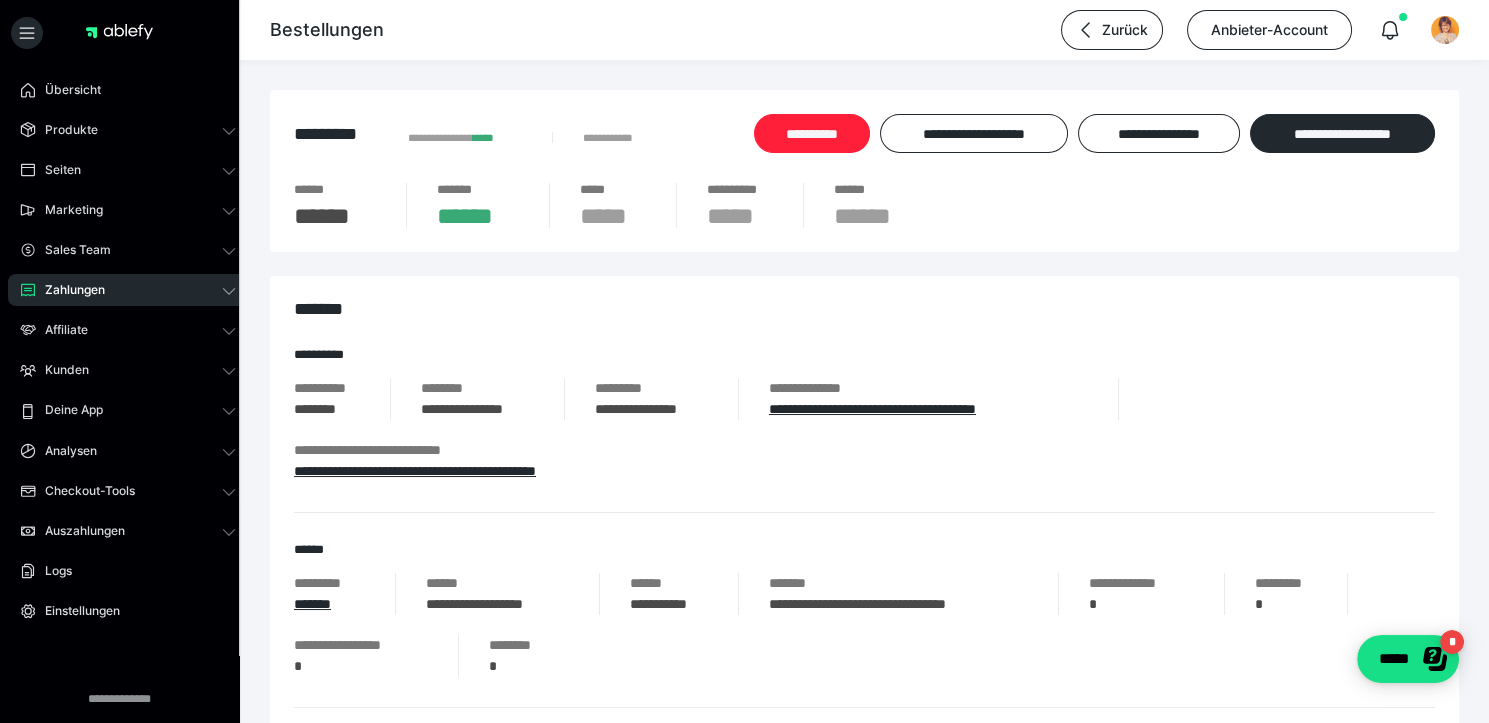 click on "**********" at bounding box center [812, 133] 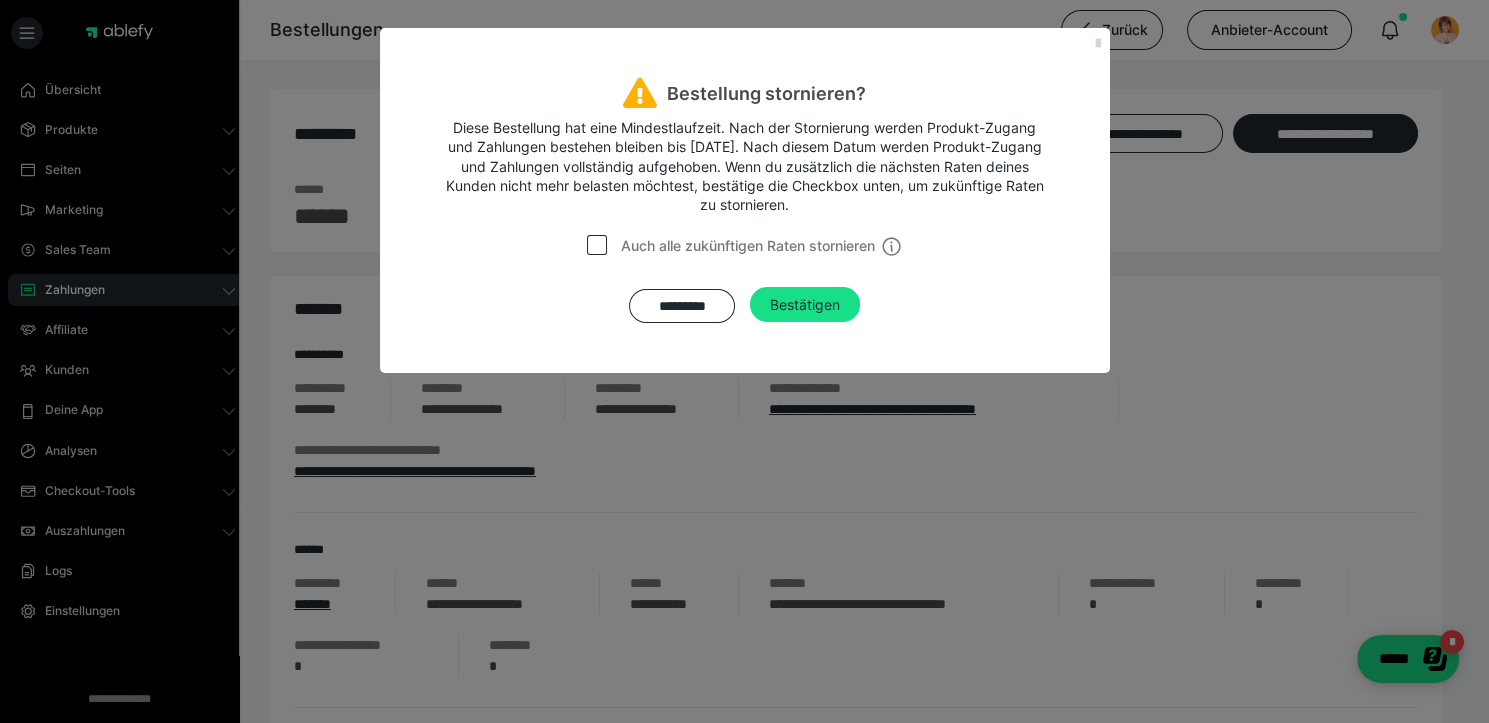click at bounding box center [1098, 44] 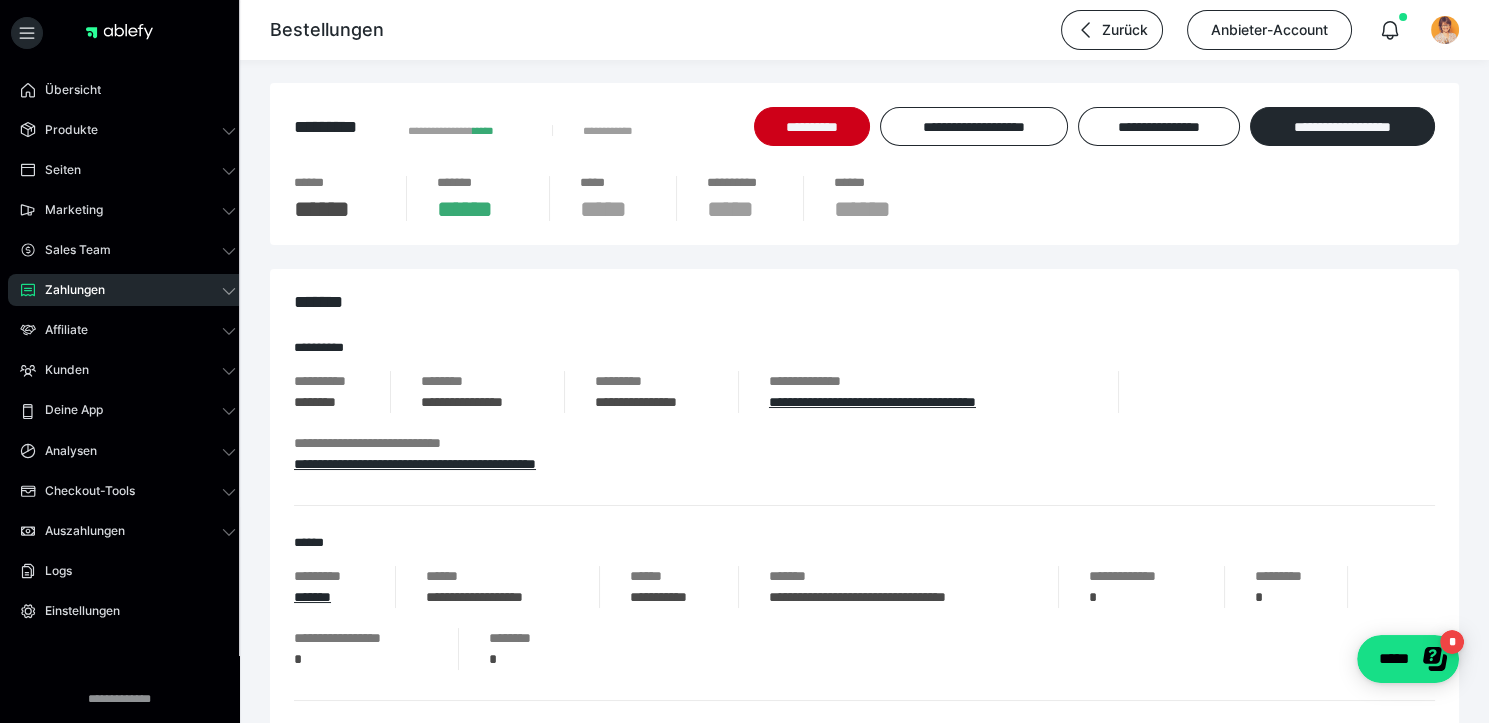 scroll, scrollTop: 0, scrollLeft: 0, axis: both 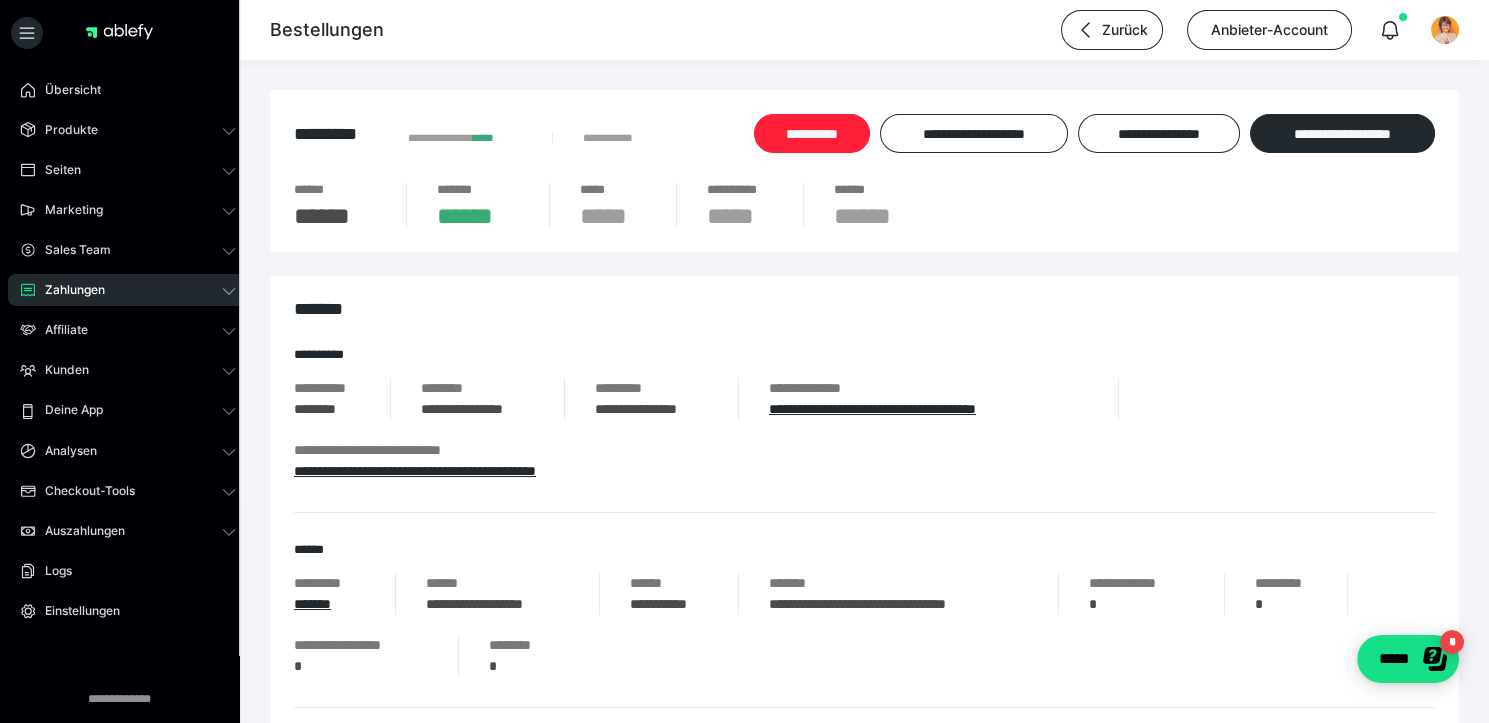 click on "**********" at bounding box center [812, 133] 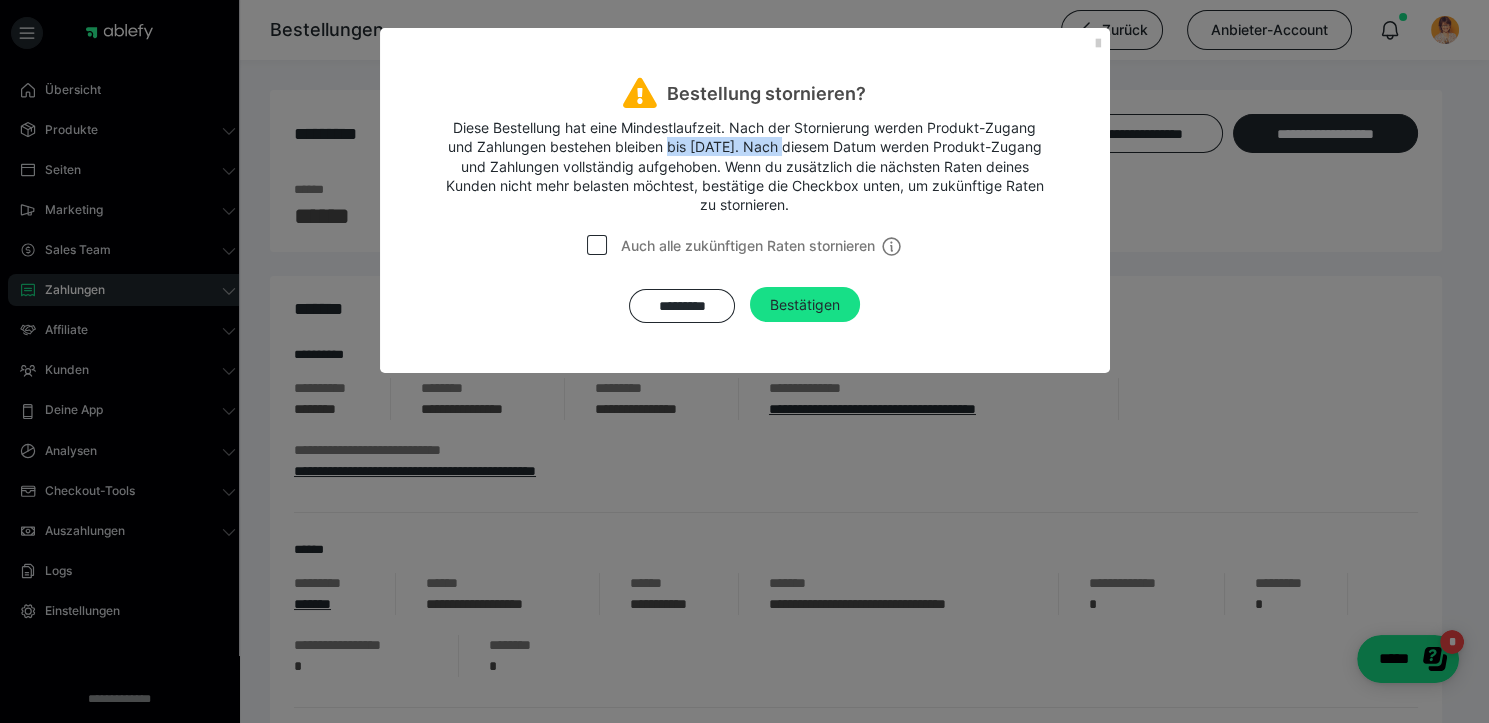drag, startPoint x: 701, startPoint y: 150, endPoint x: 797, endPoint y: 149, distance: 96.00521 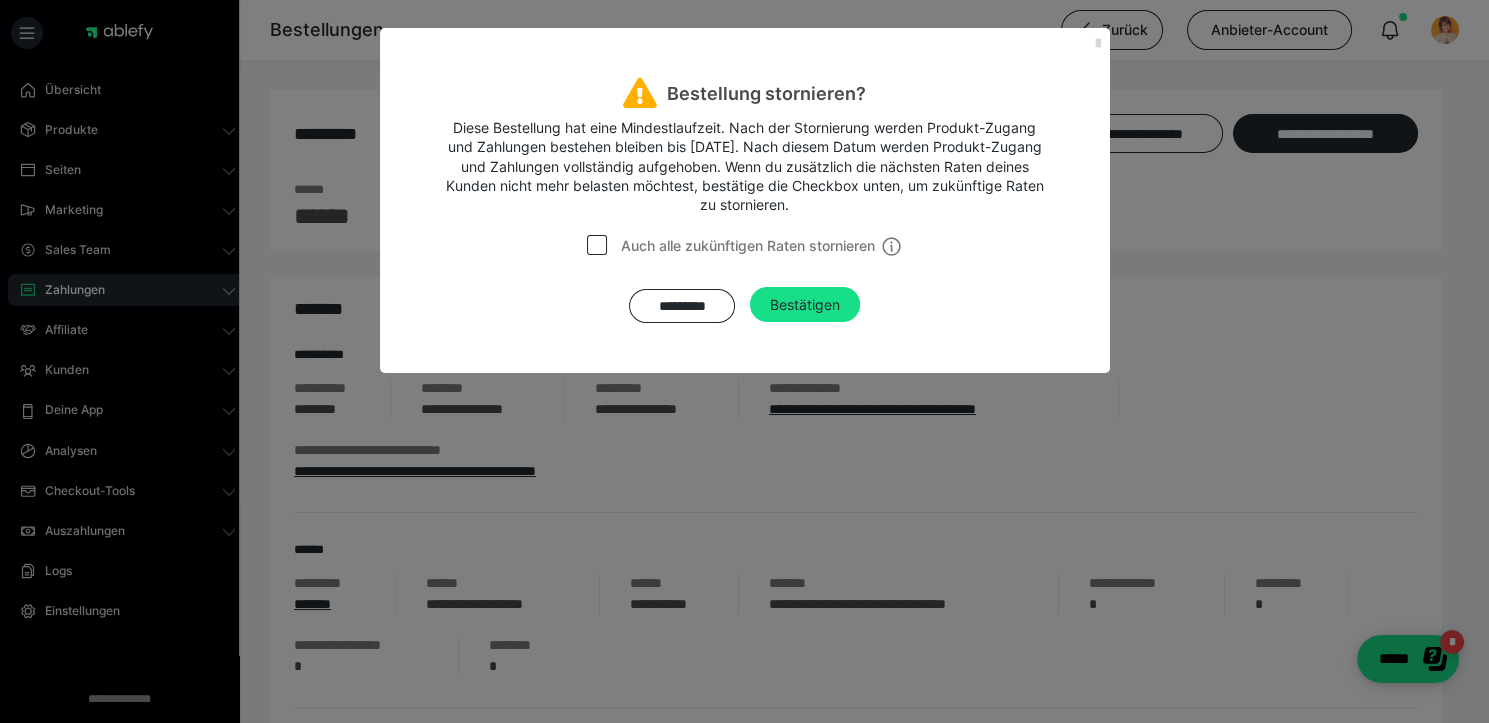 click at bounding box center (1098, 44) 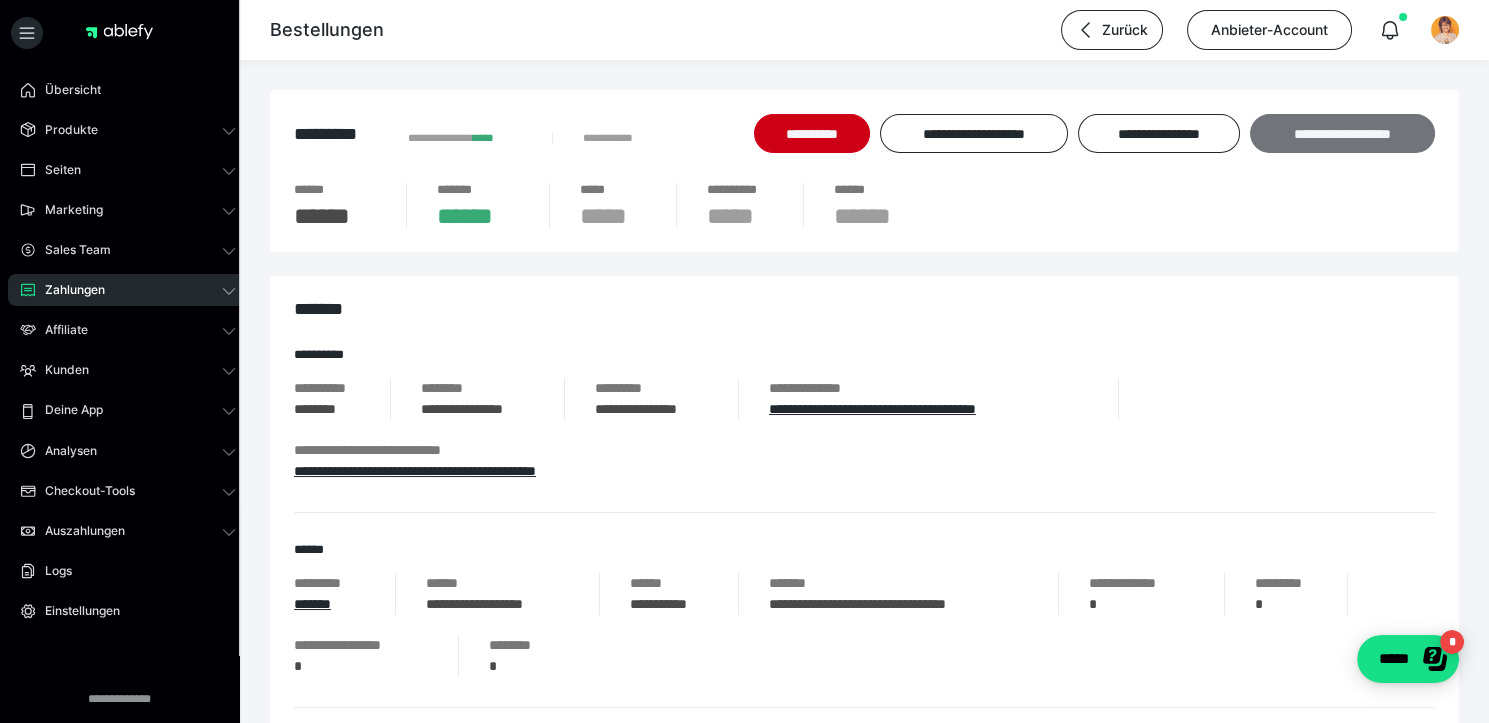 click on "**********" at bounding box center [1342, 133] 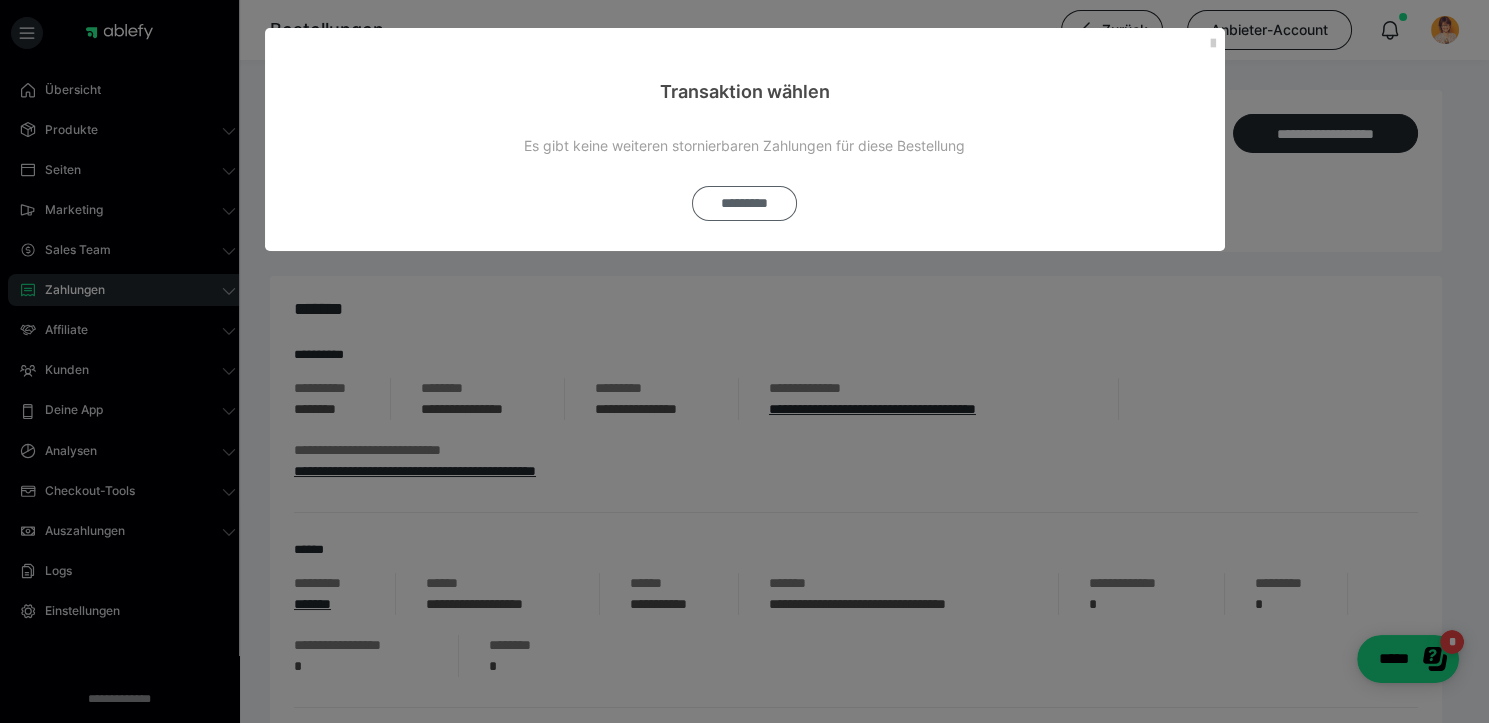 click on "*********" at bounding box center (745, 203) 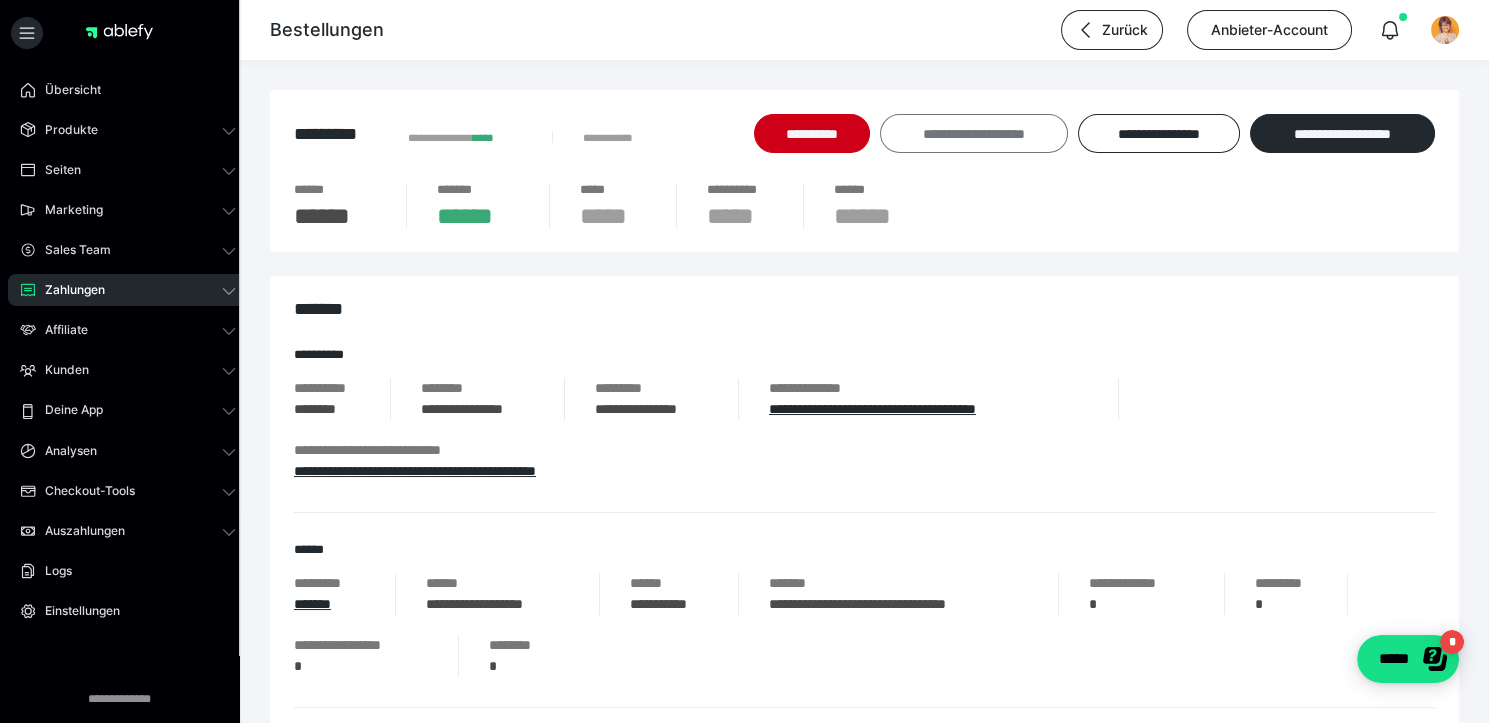 click on "**********" at bounding box center (973, 133) 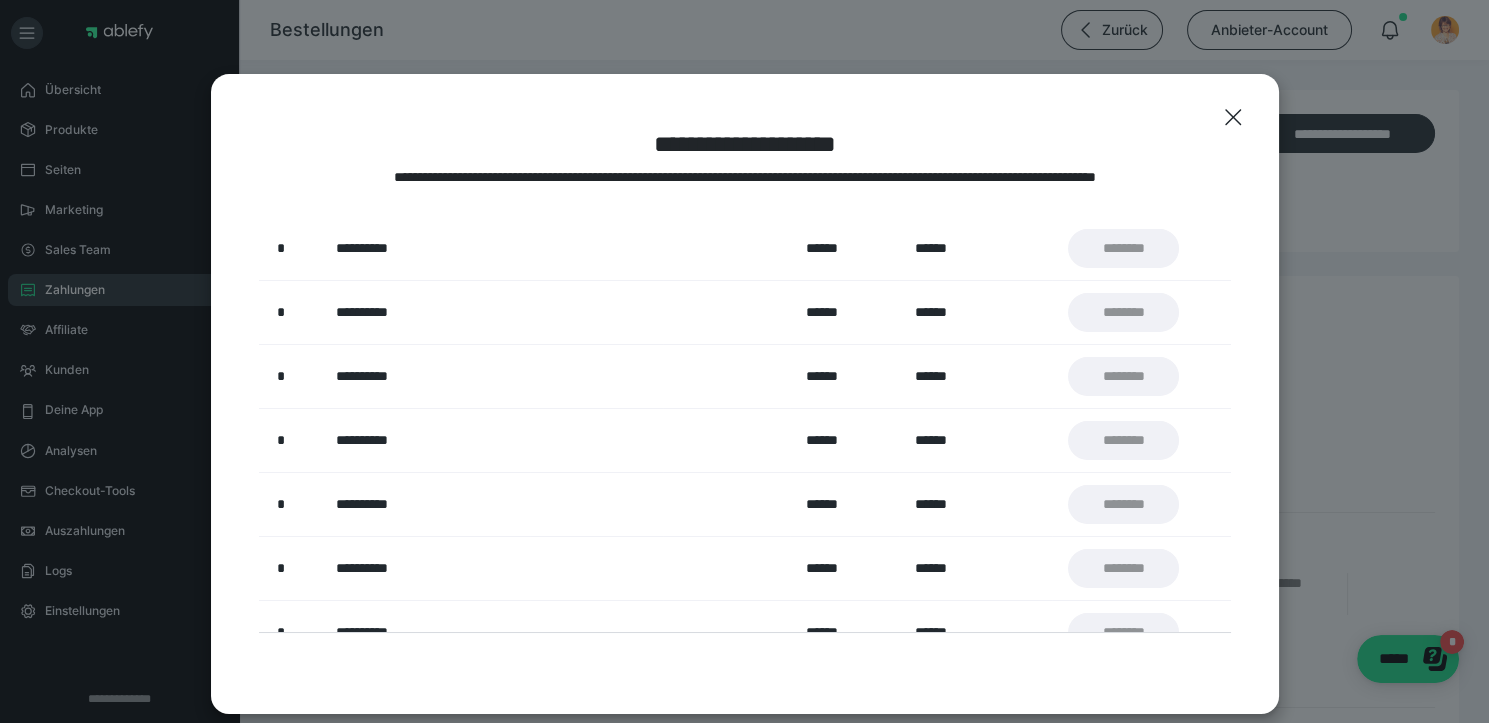 scroll, scrollTop: 1, scrollLeft: 0, axis: vertical 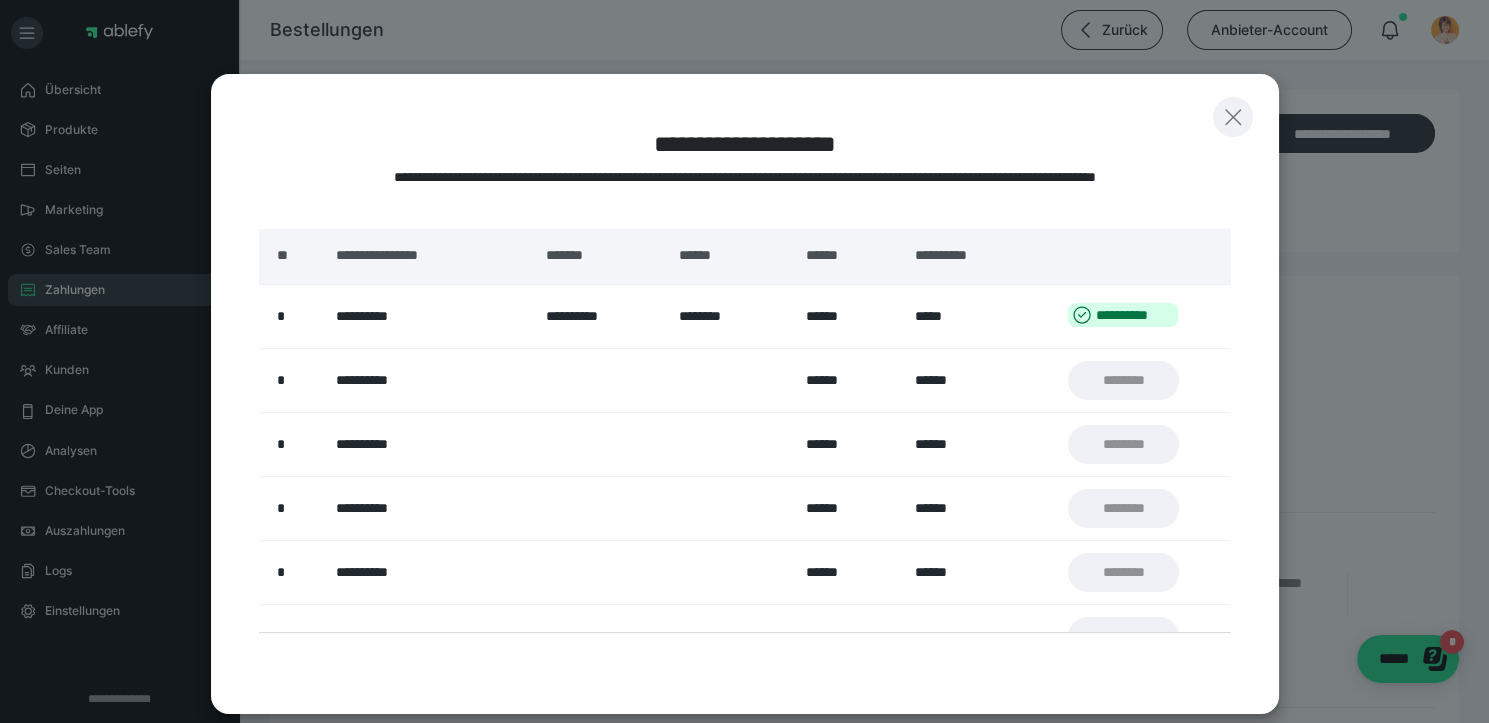click 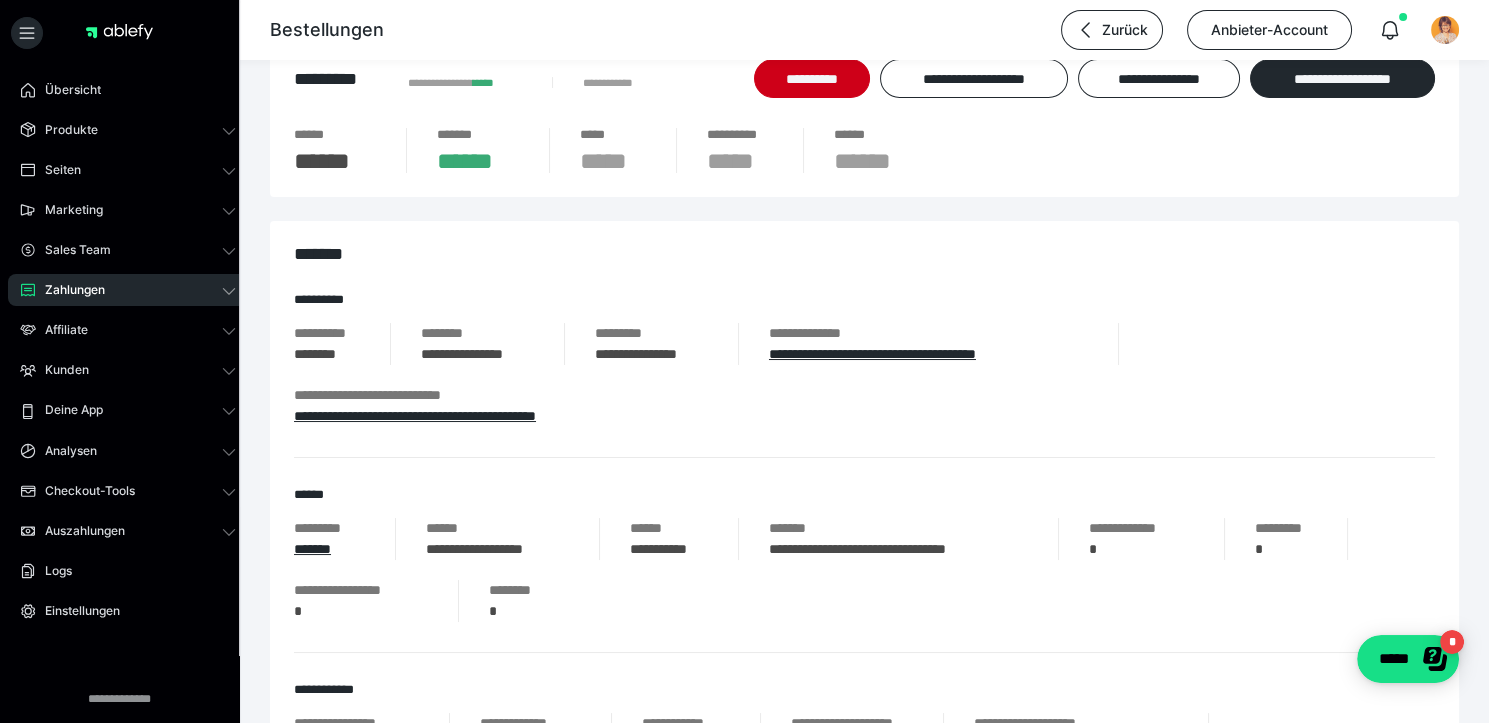 scroll, scrollTop: 53, scrollLeft: 0, axis: vertical 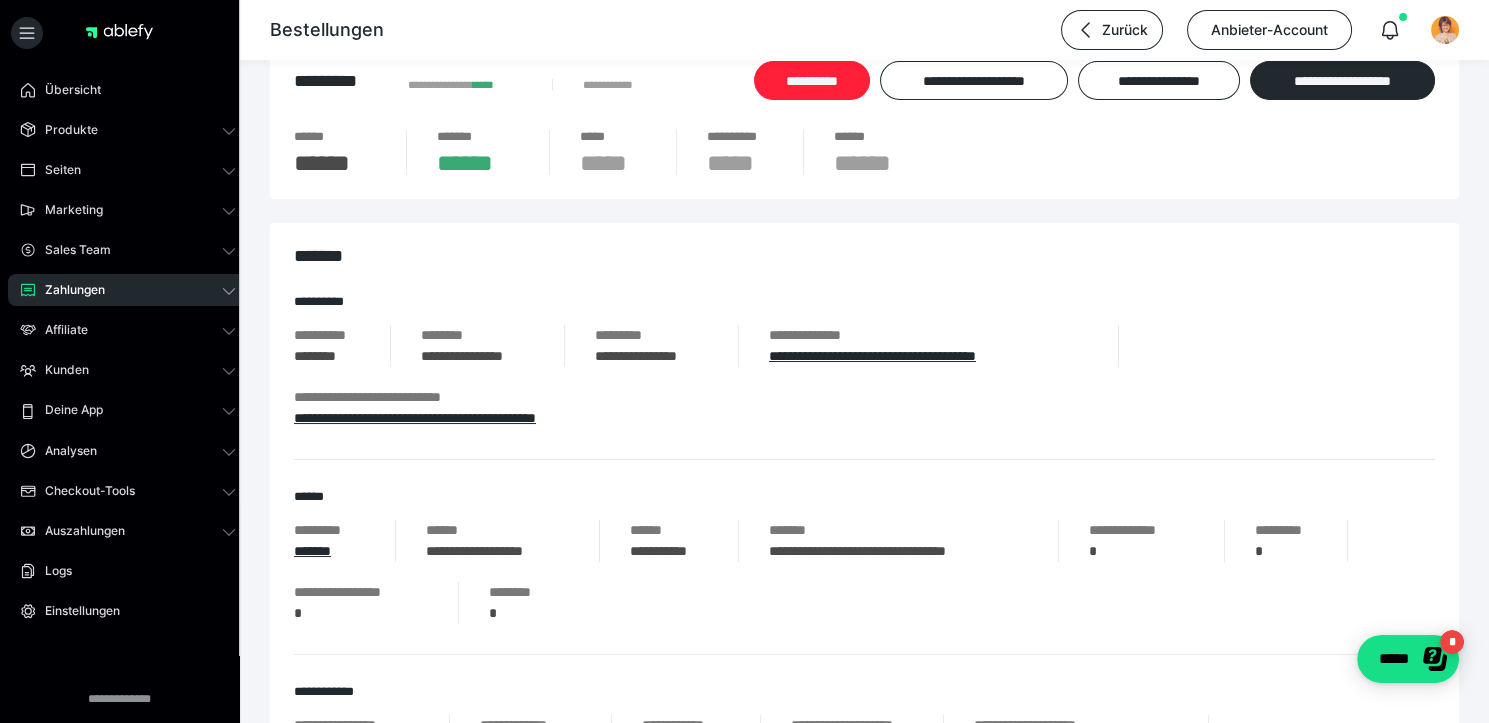 click on "**********" at bounding box center (812, 80) 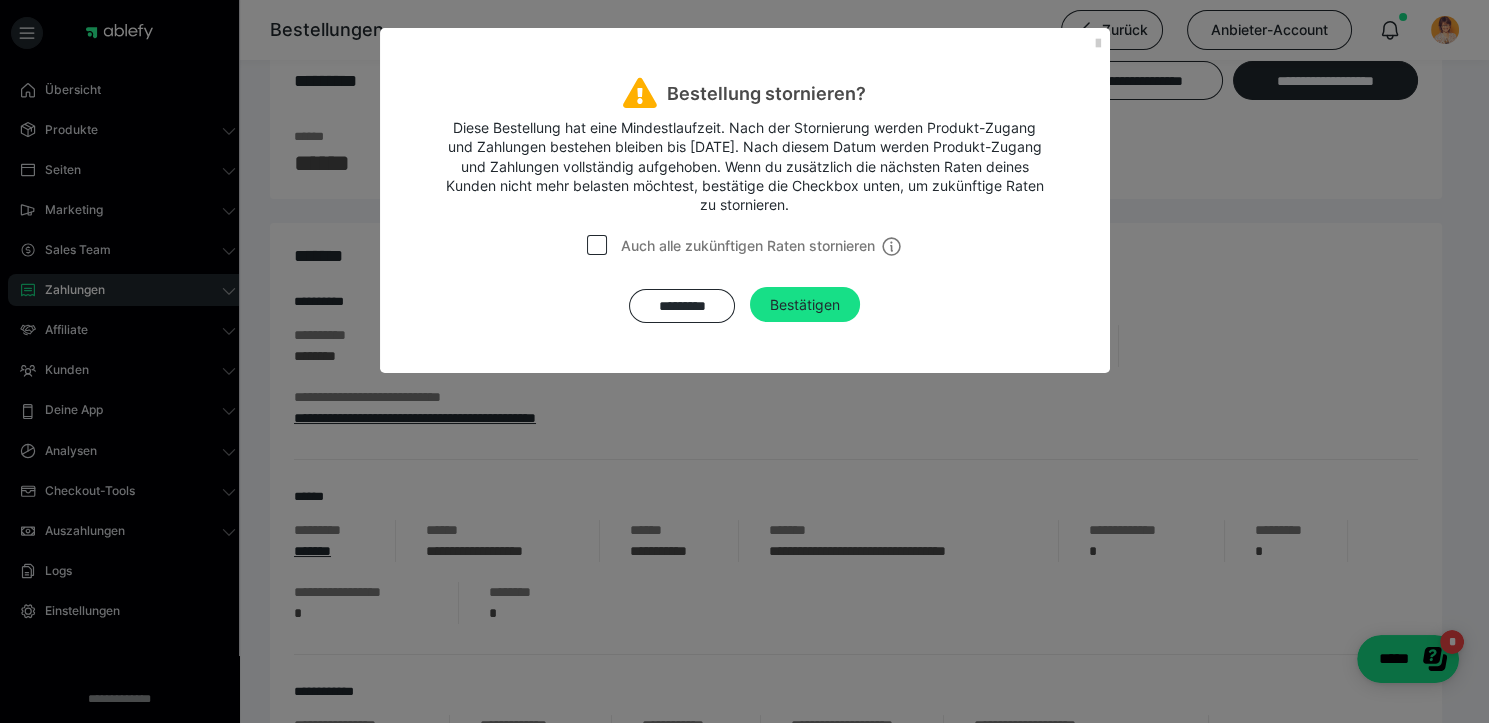 click on "Auch alle zukünftigen Raten stornieren" at bounding box center (761, 246) 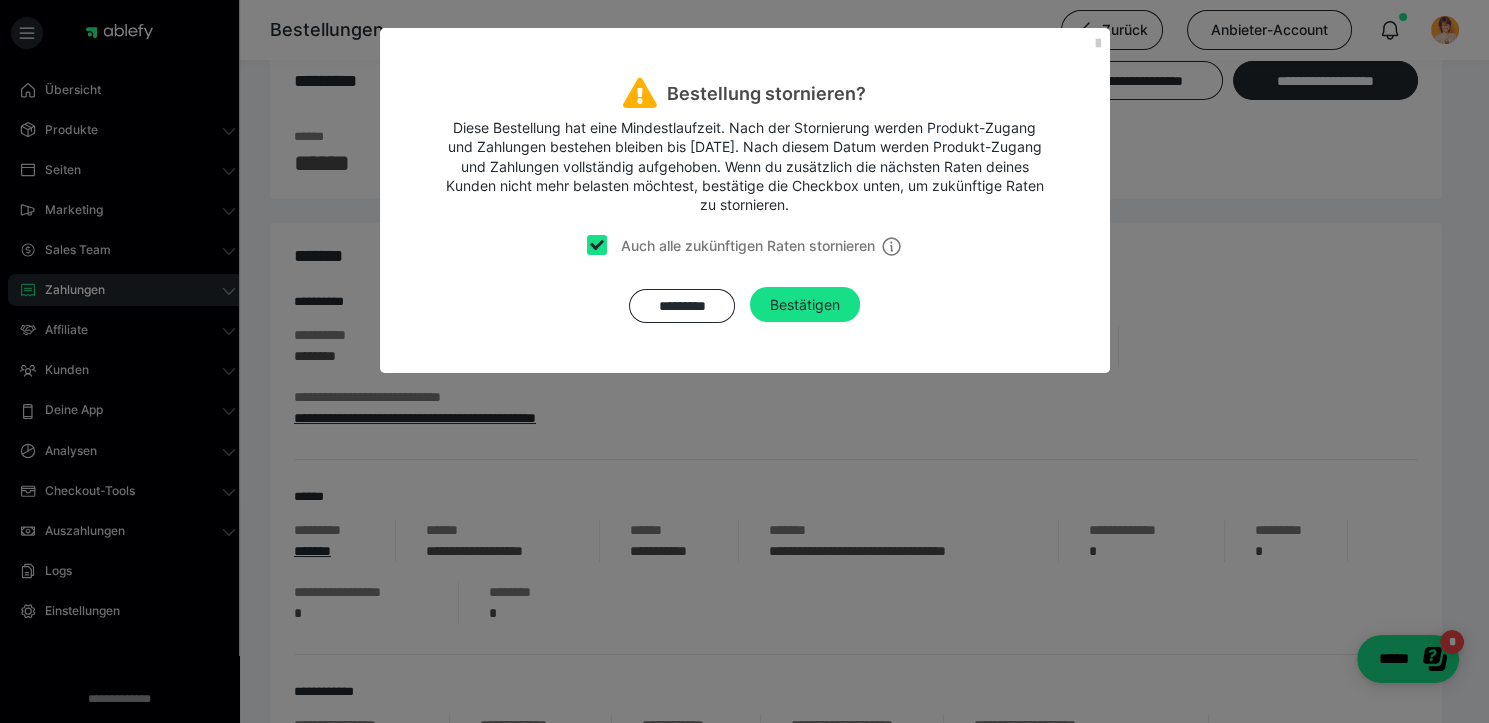 checkbox on "true" 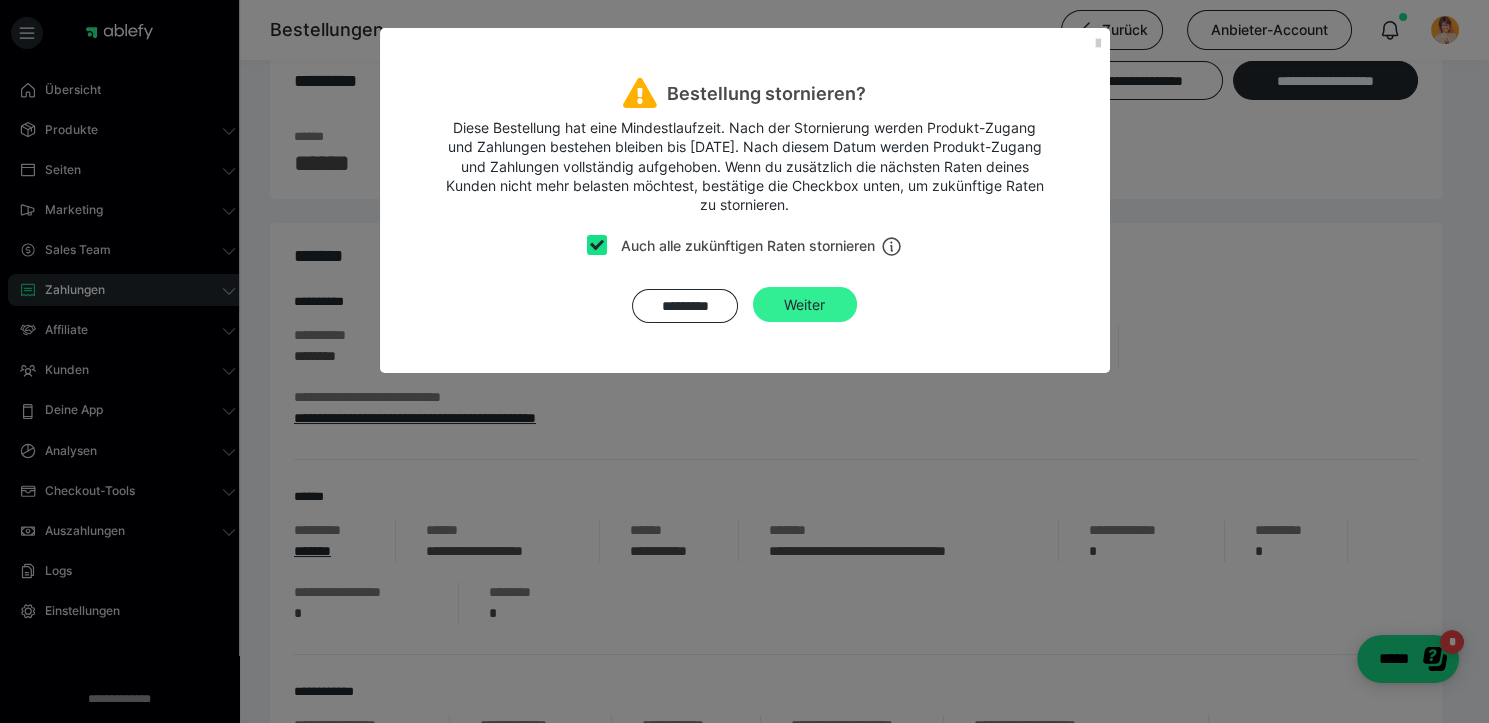 click on "Weiter" at bounding box center [804, 304] 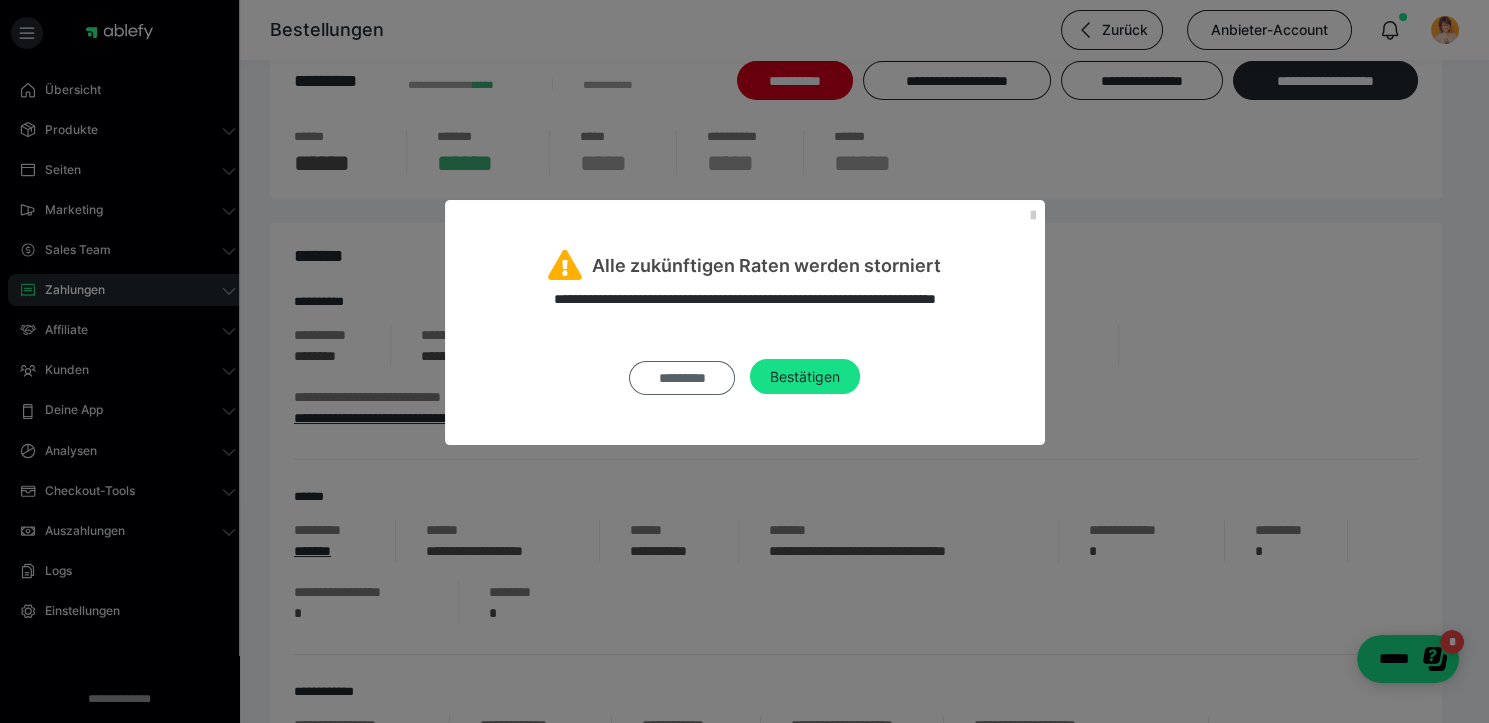 click on "*********" at bounding box center [682, 378] 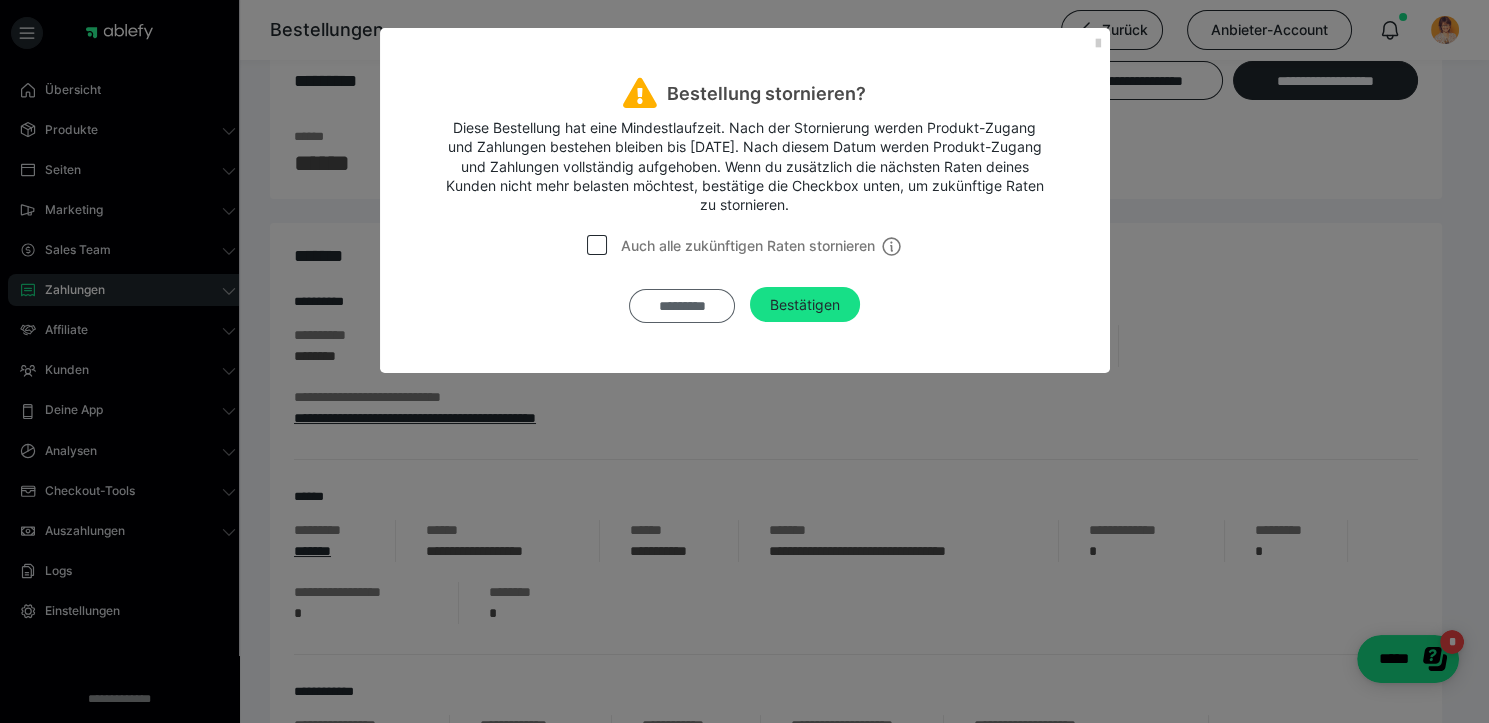 click on "*********" at bounding box center (682, 306) 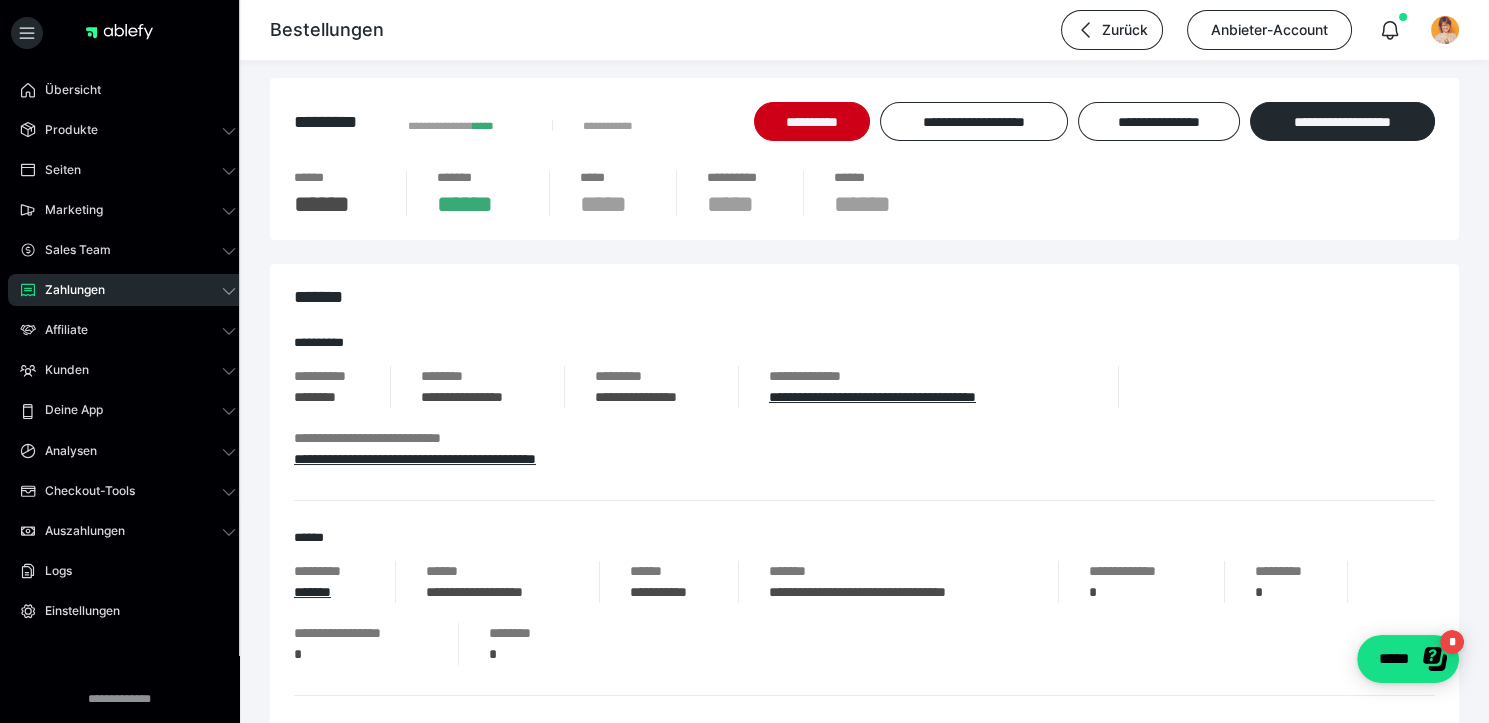 scroll, scrollTop: 0, scrollLeft: 0, axis: both 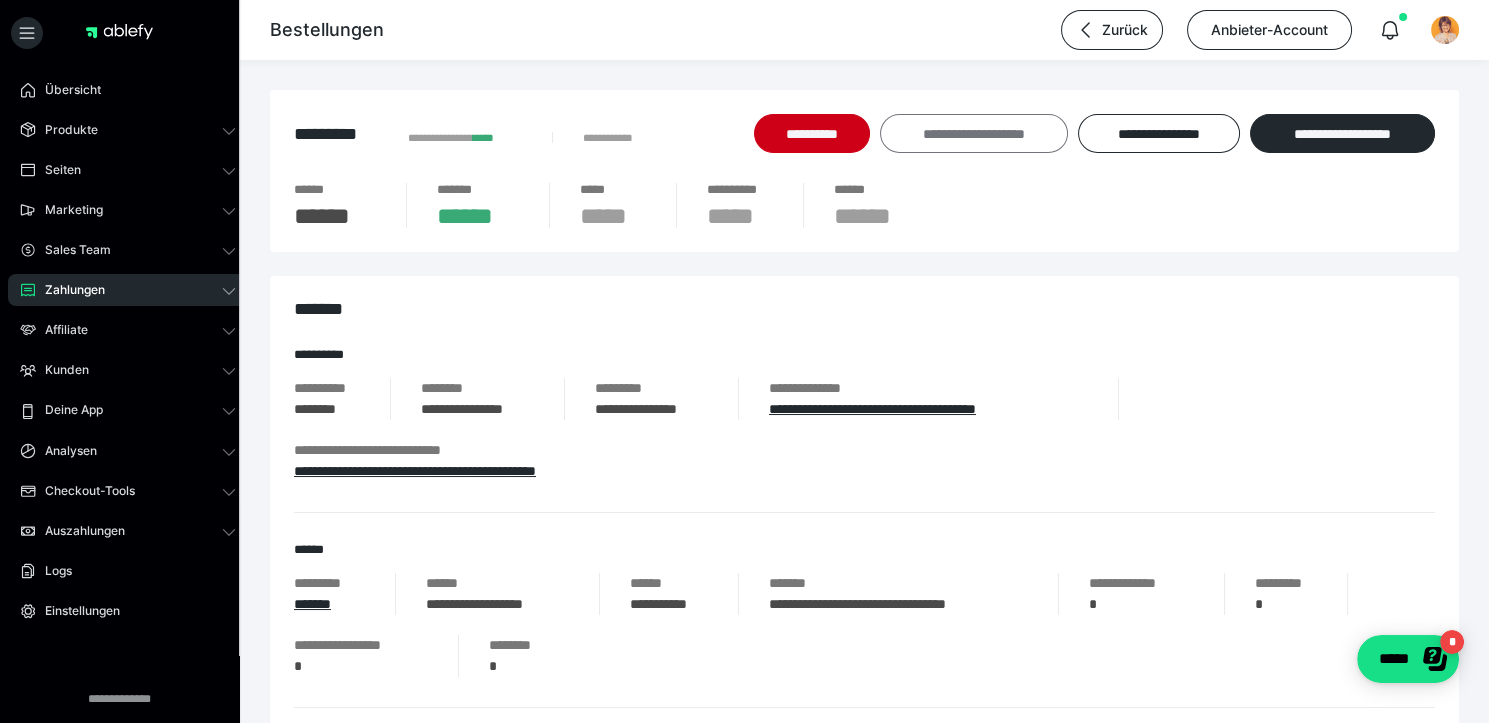 click on "**********" at bounding box center [973, 133] 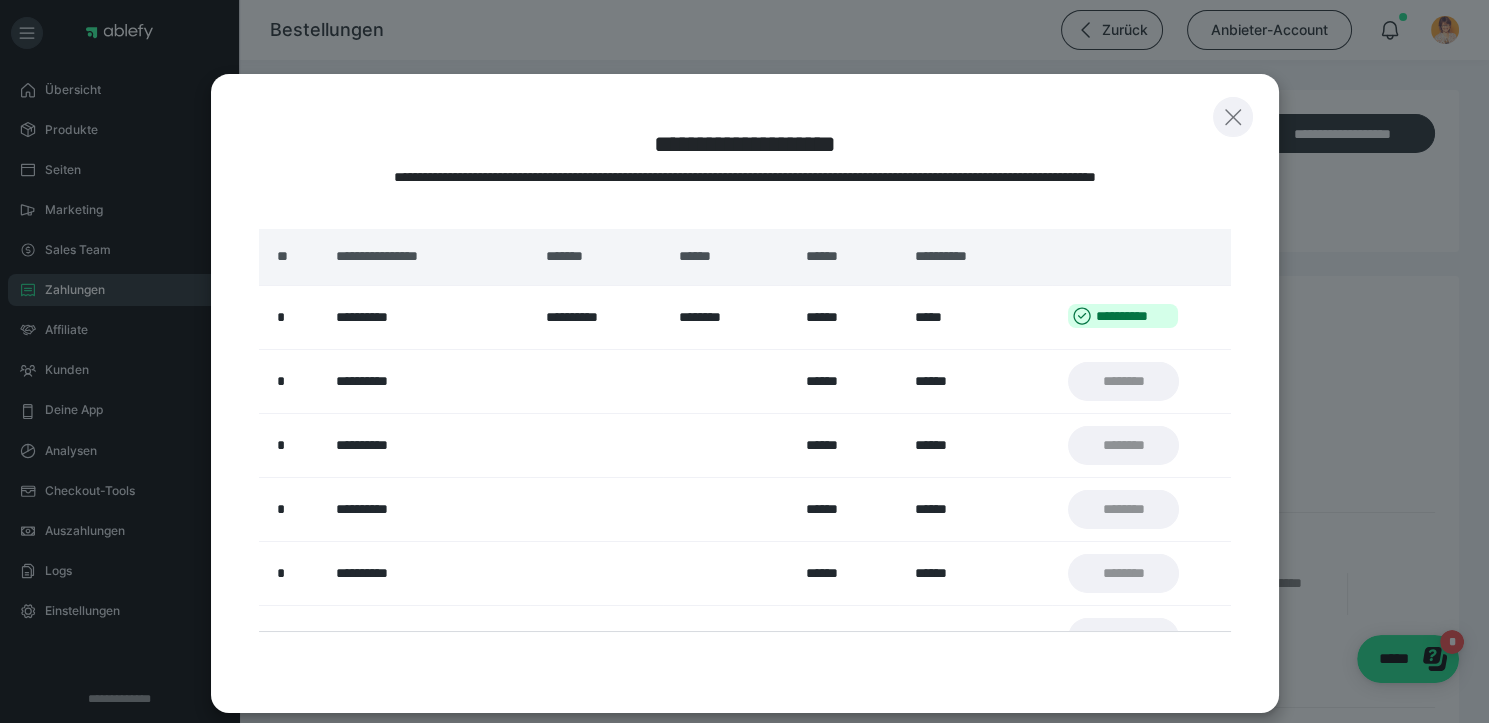 click 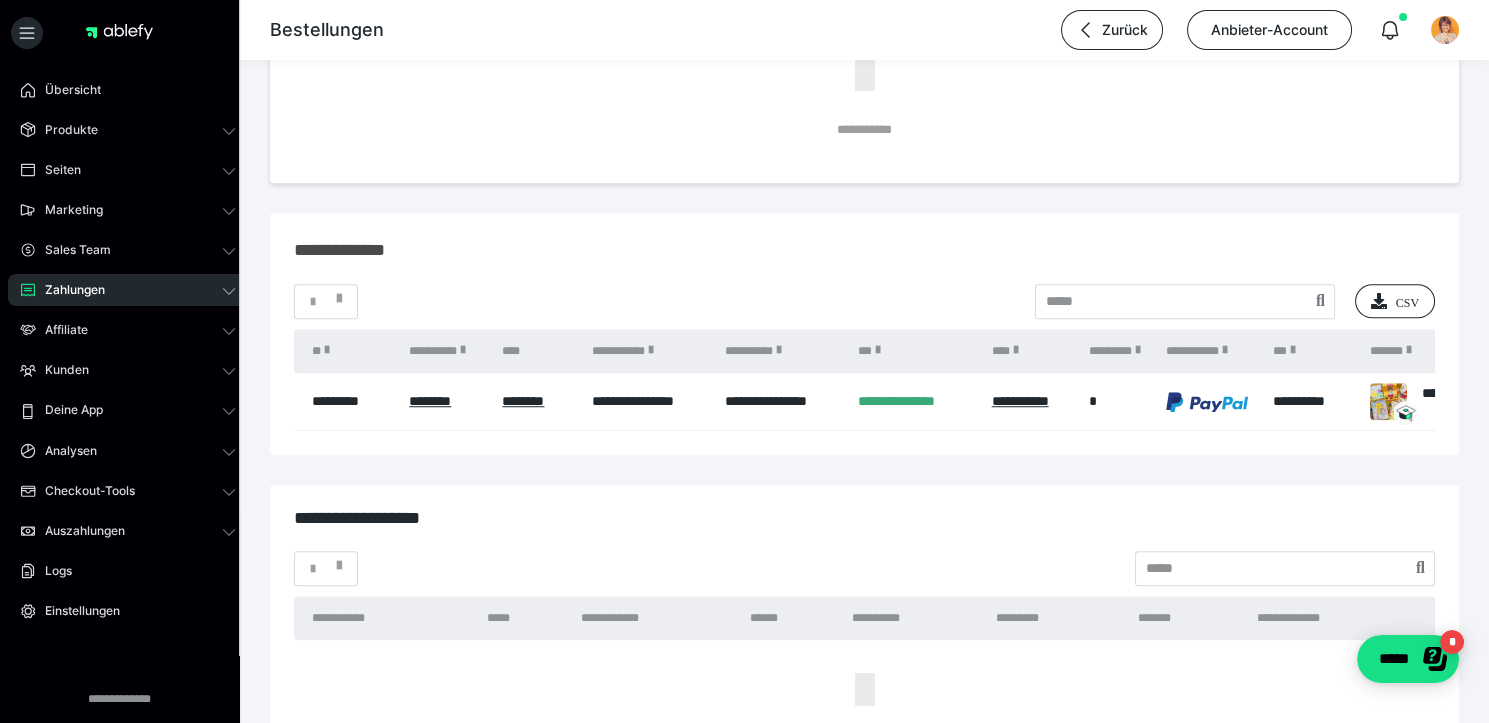 scroll, scrollTop: 2740, scrollLeft: 0, axis: vertical 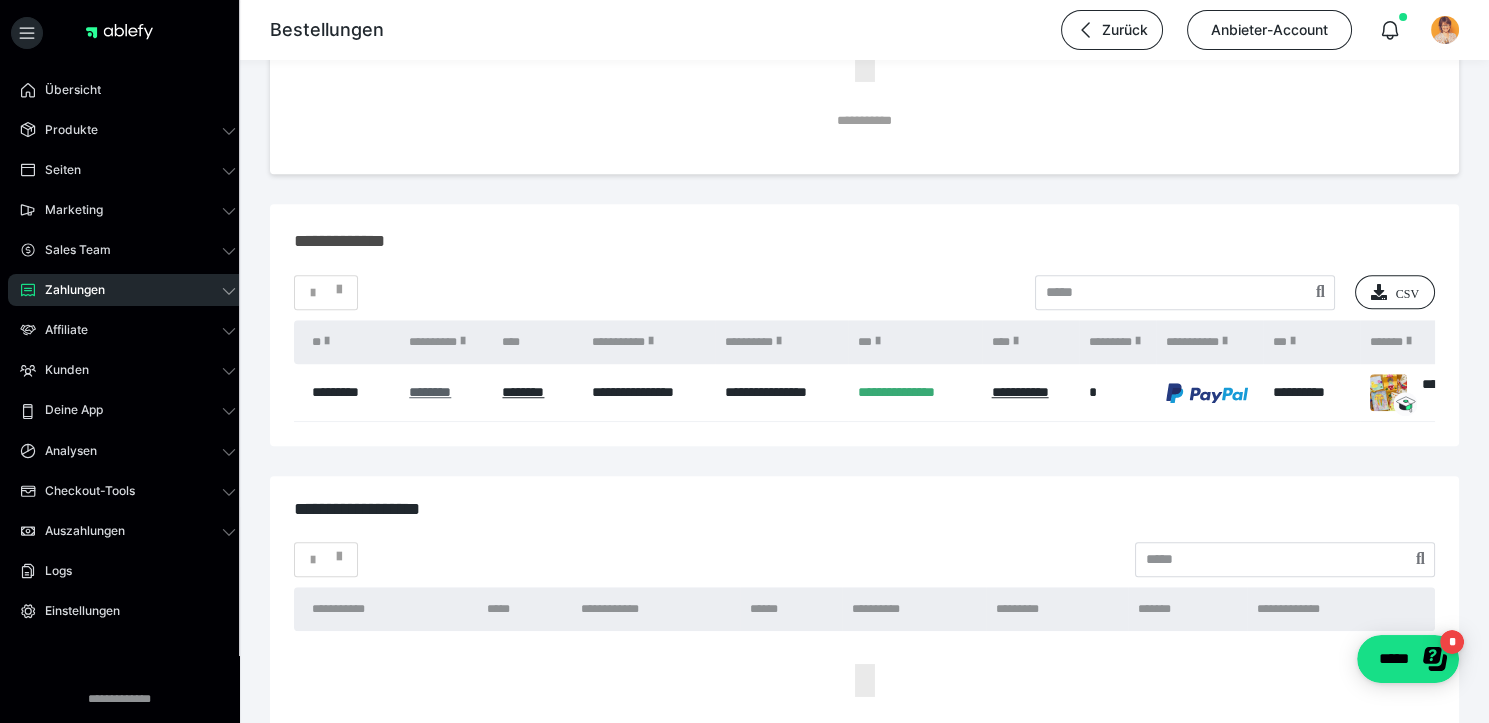 click on "********" at bounding box center (430, 392) 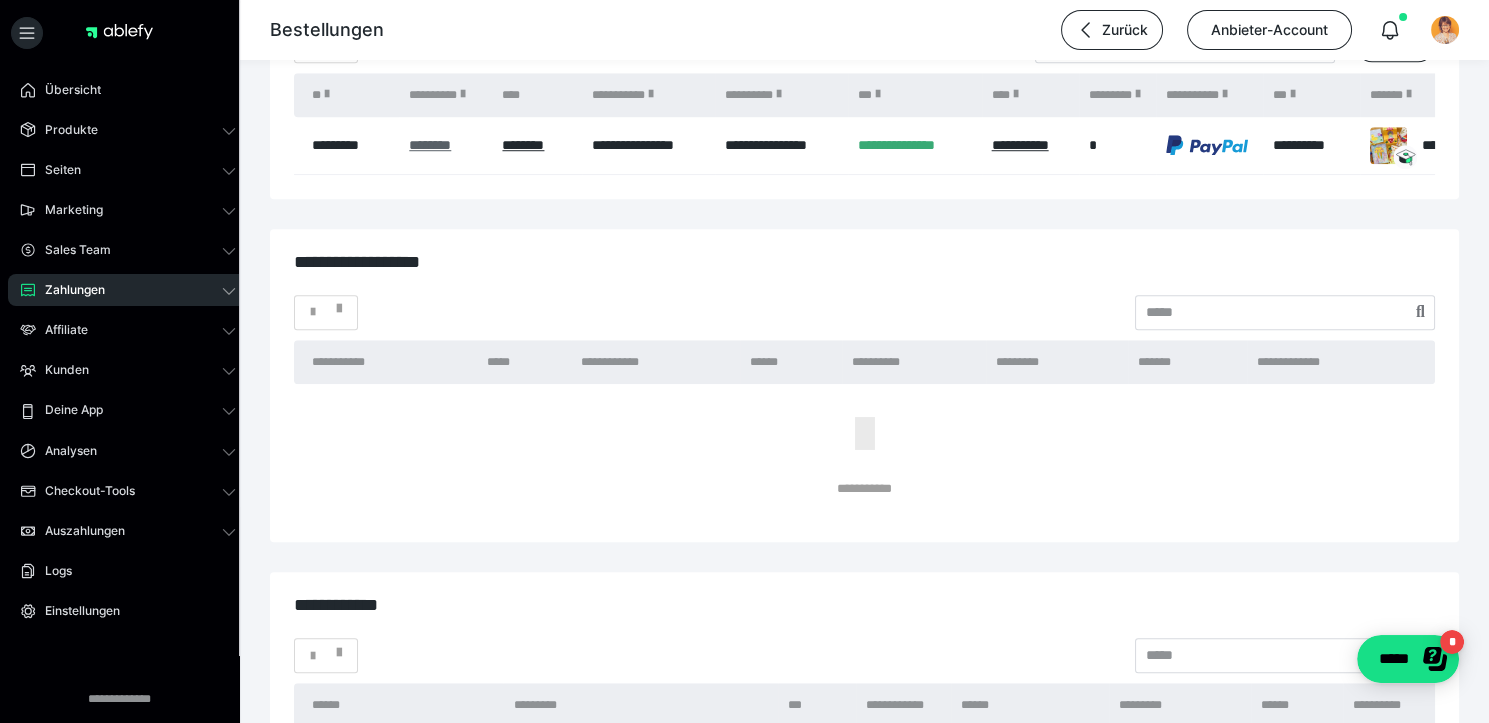 scroll, scrollTop: 2730, scrollLeft: 0, axis: vertical 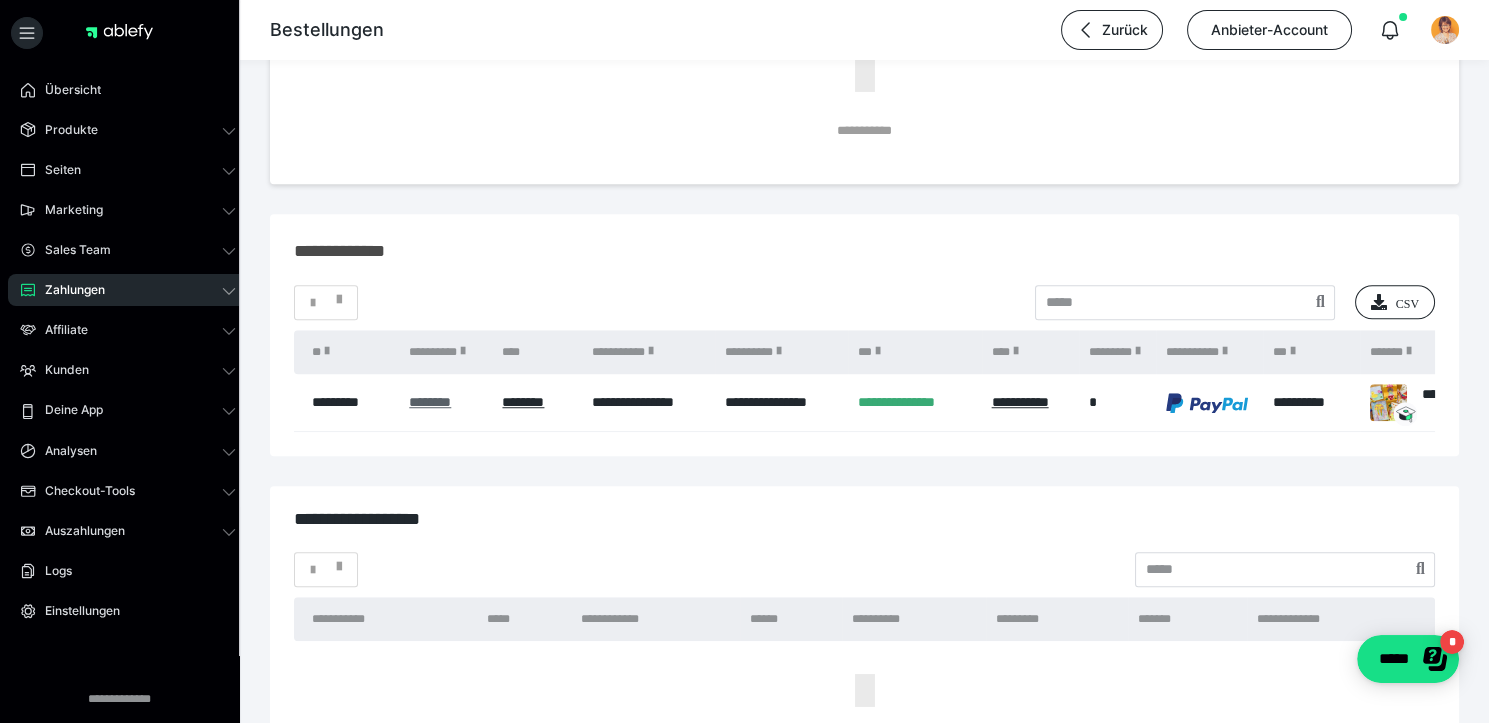 click on "********" at bounding box center (430, 402) 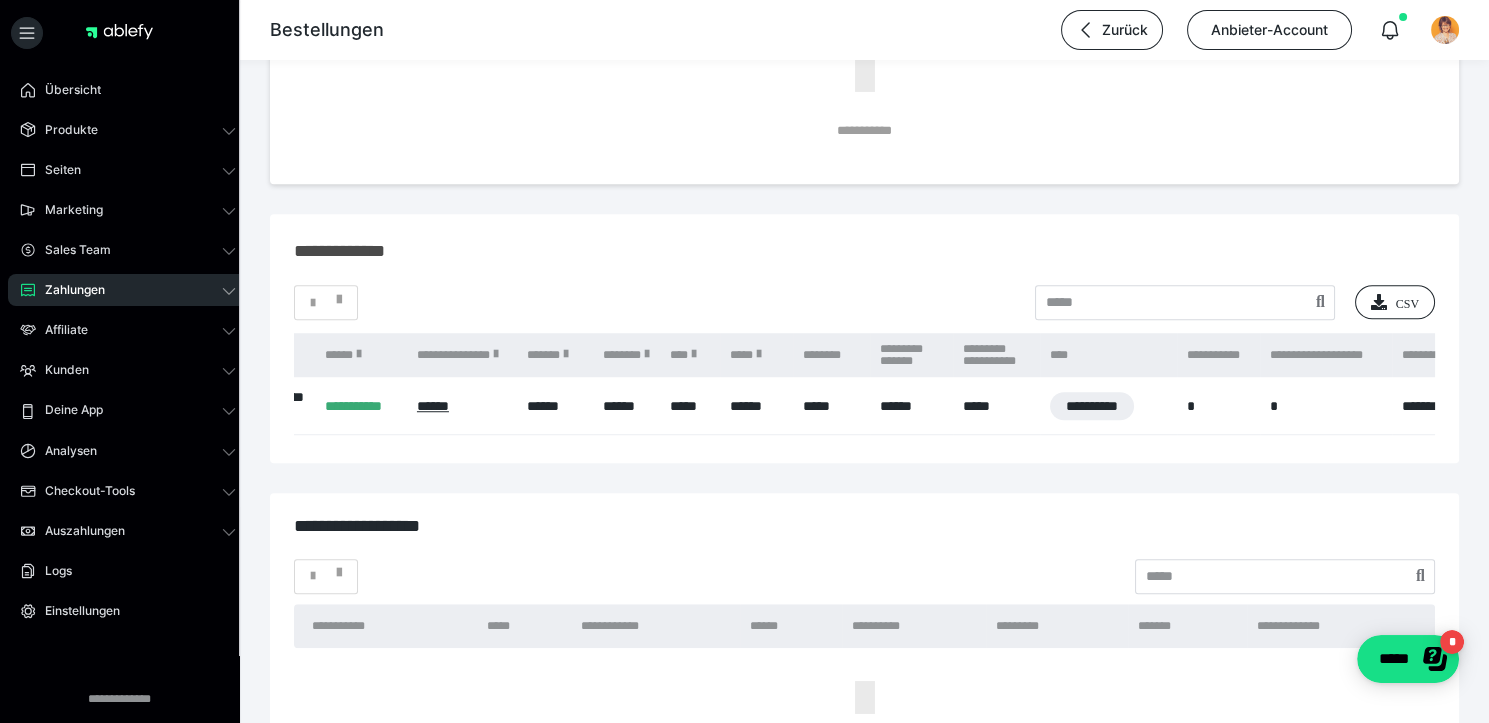scroll, scrollTop: 0, scrollLeft: 1457, axis: horizontal 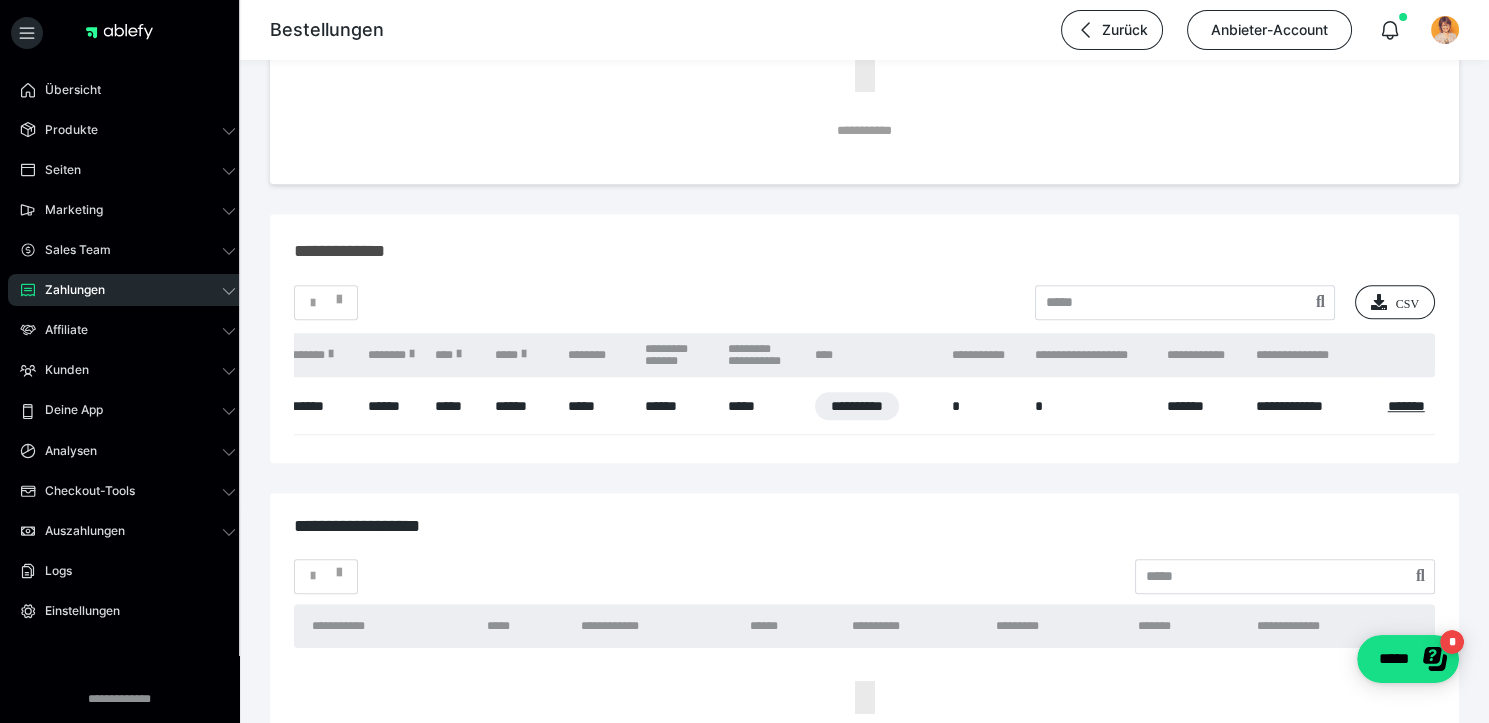 click on "*******" at bounding box center (1406, 406) 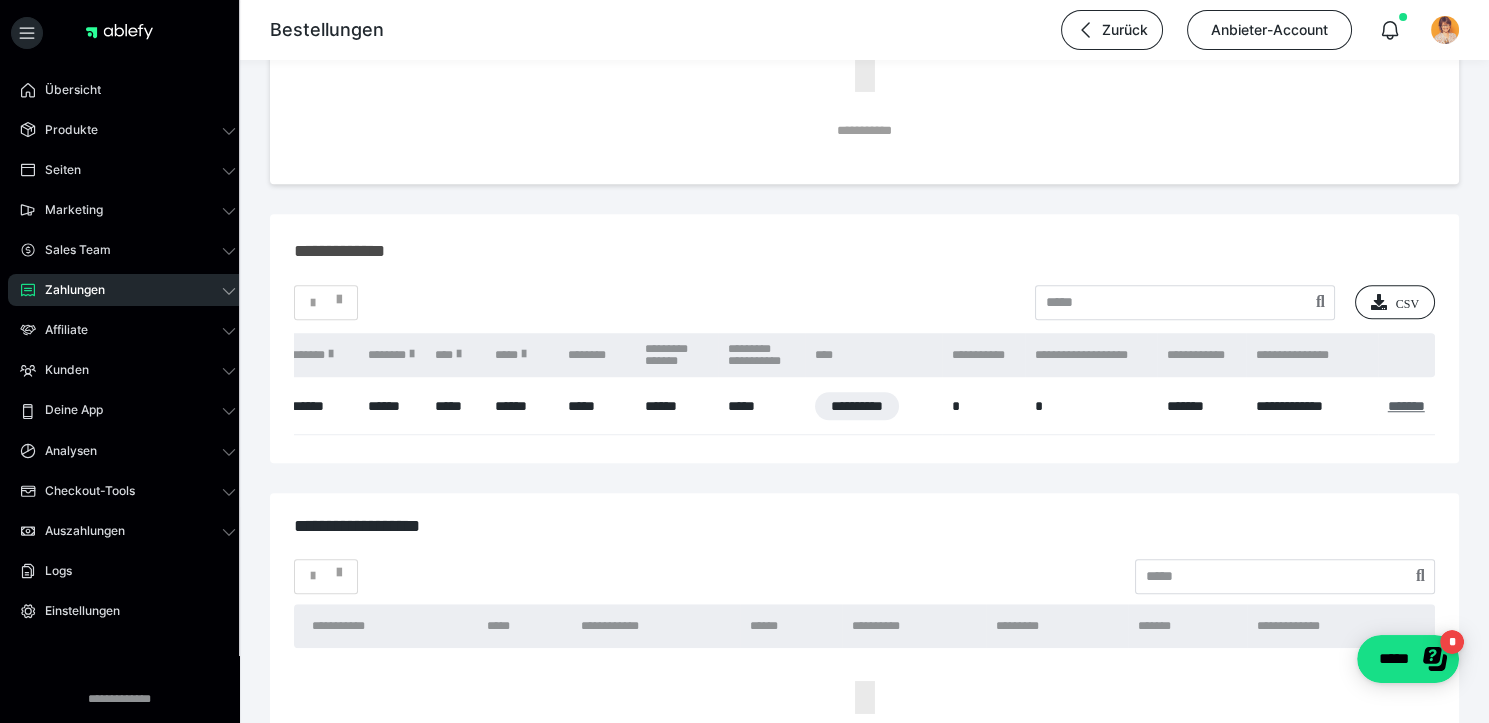 click on "*******" at bounding box center (1406, 406) 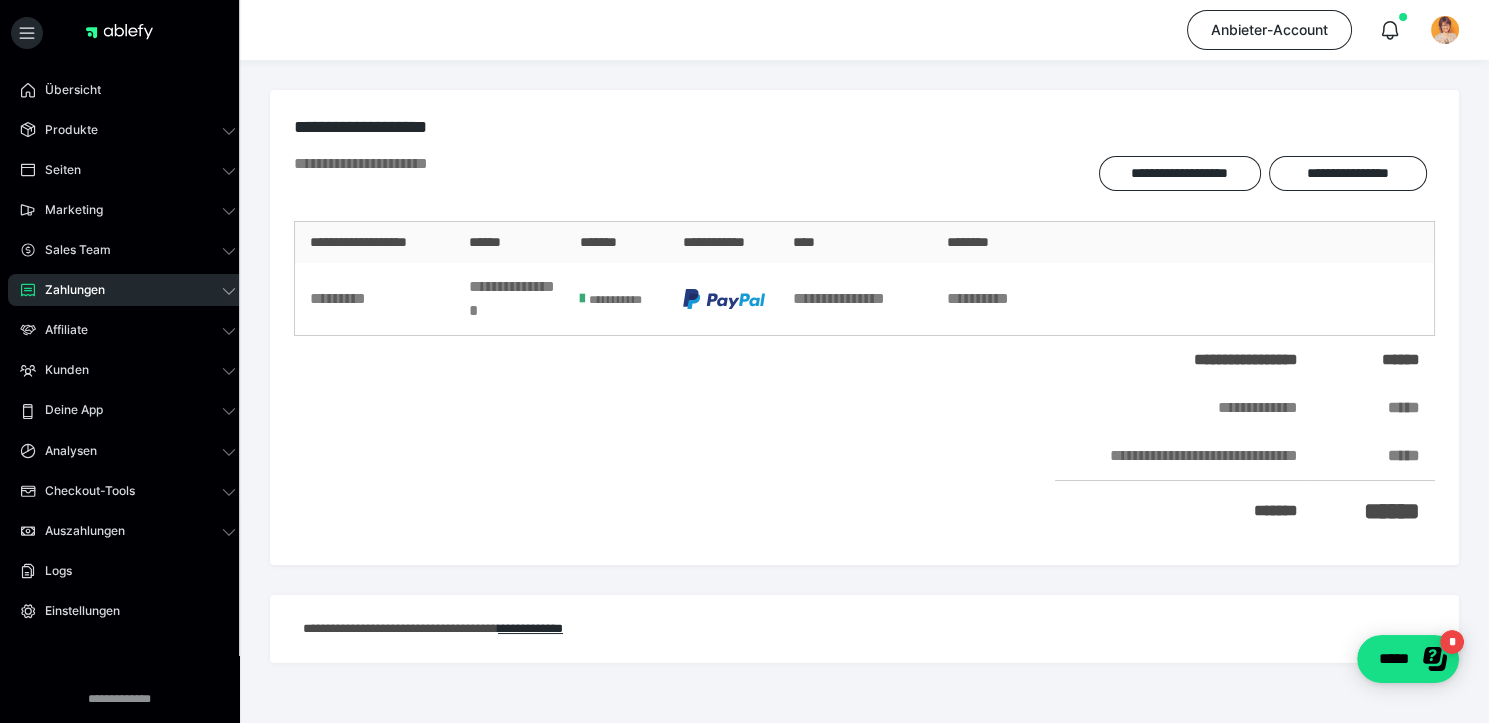 scroll, scrollTop: 91, scrollLeft: 0, axis: vertical 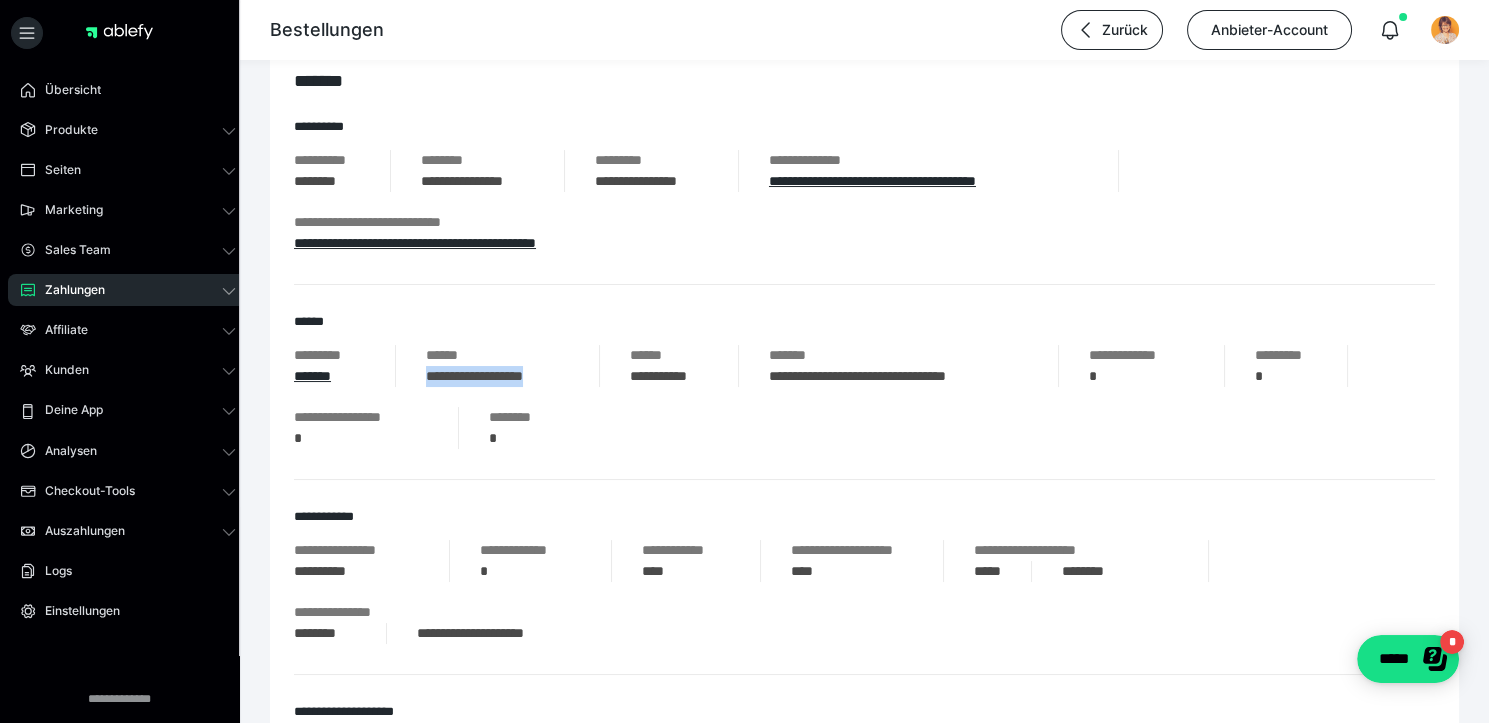 drag, startPoint x: 426, startPoint y: 375, endPoint x: 568, endPoint y: 377, distance: 142.01408 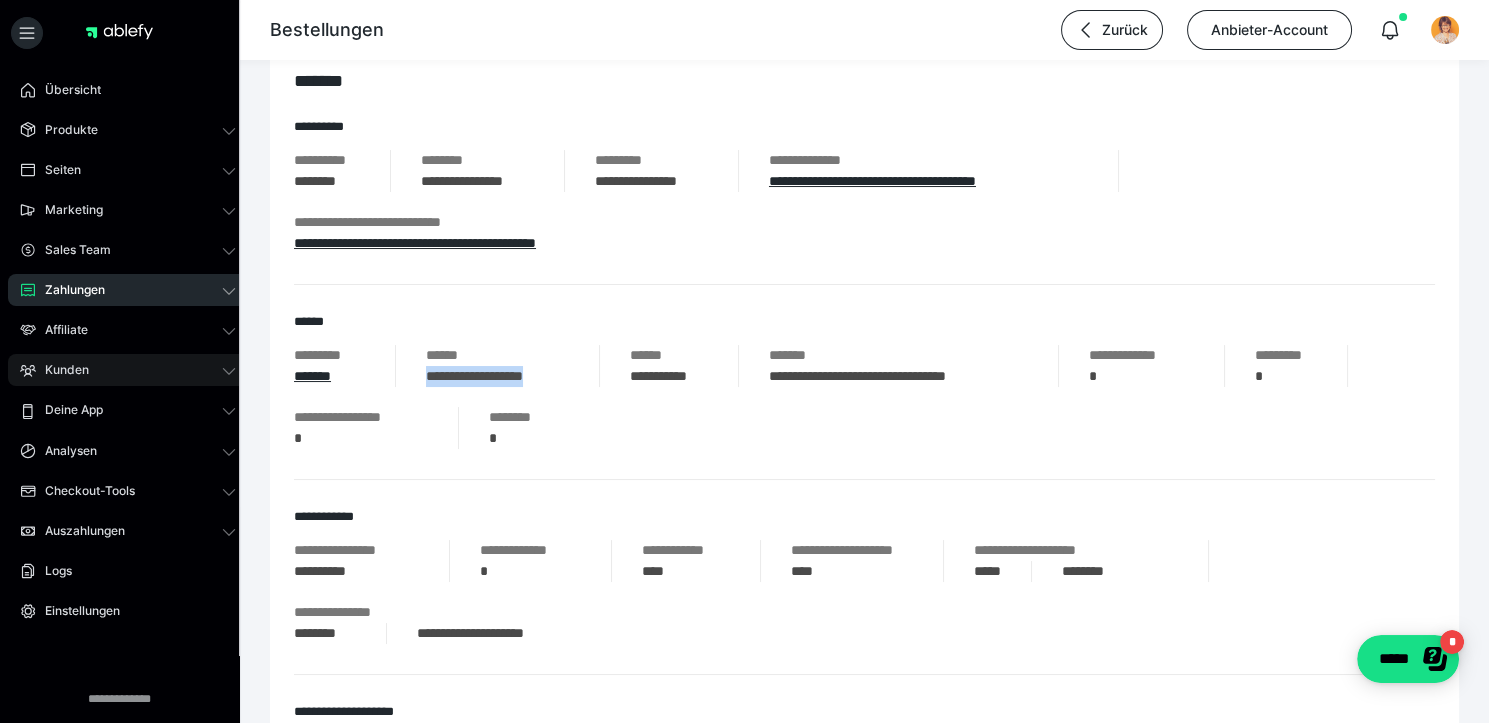 click on "Kunden" at bounding box center (128, 370) 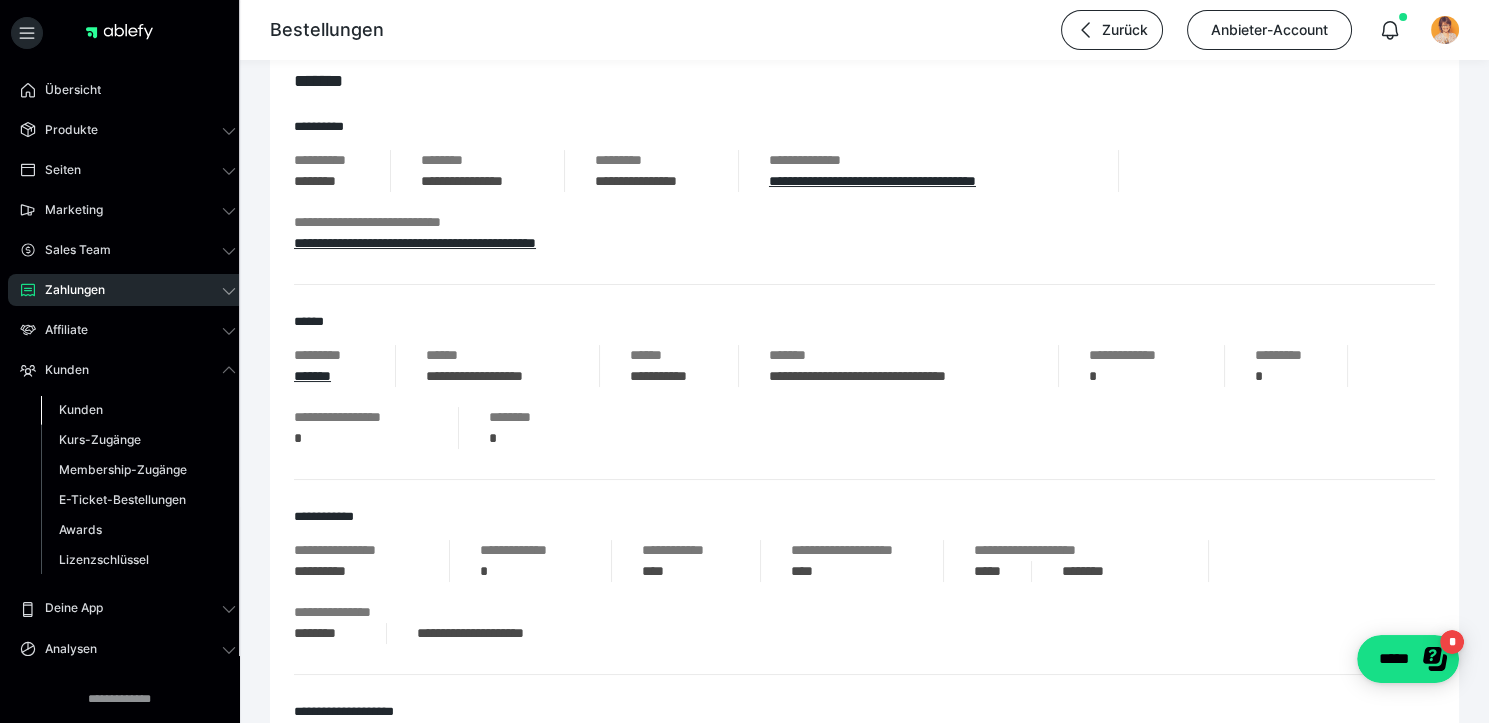 click on "Kunden" at bounding box center (81, 409) 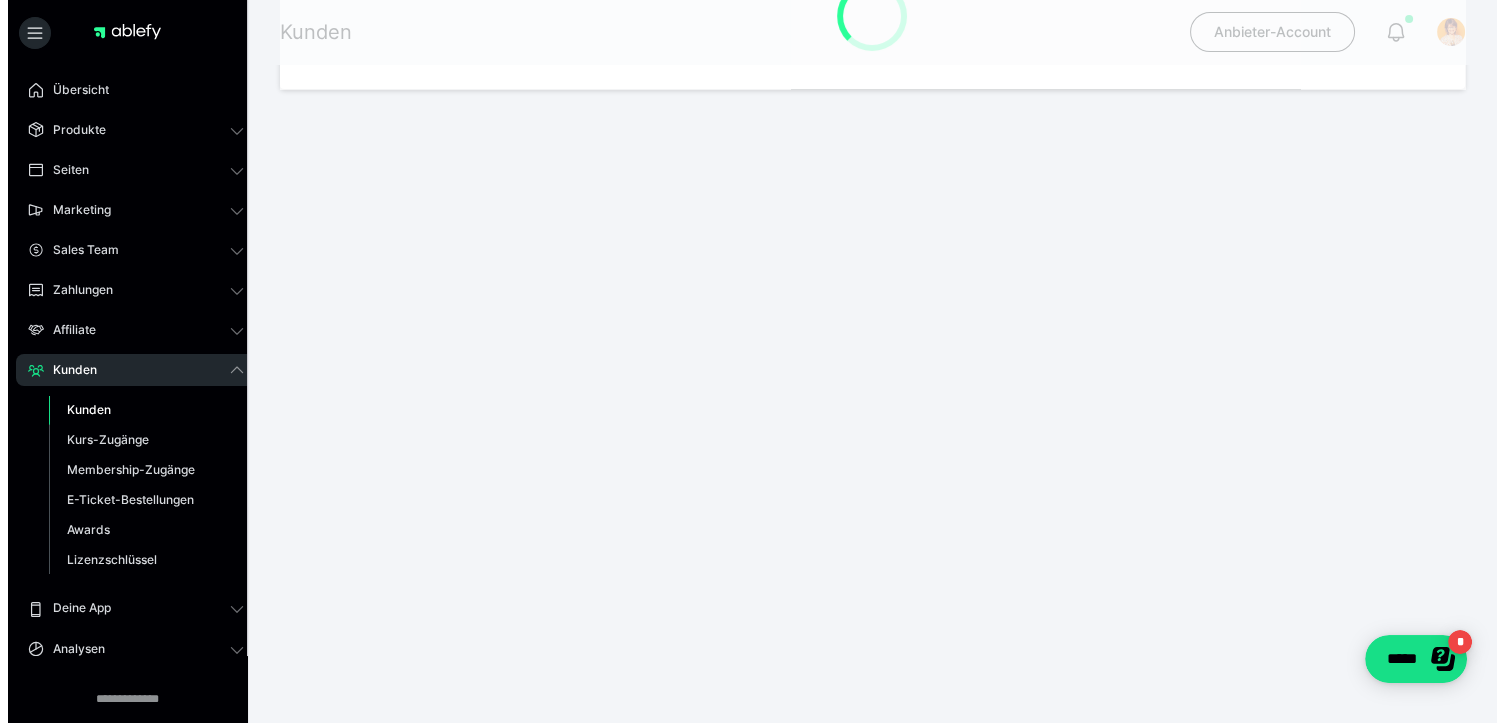 scroll, scrollTop: 0, scrollLeft: 0, axis: both 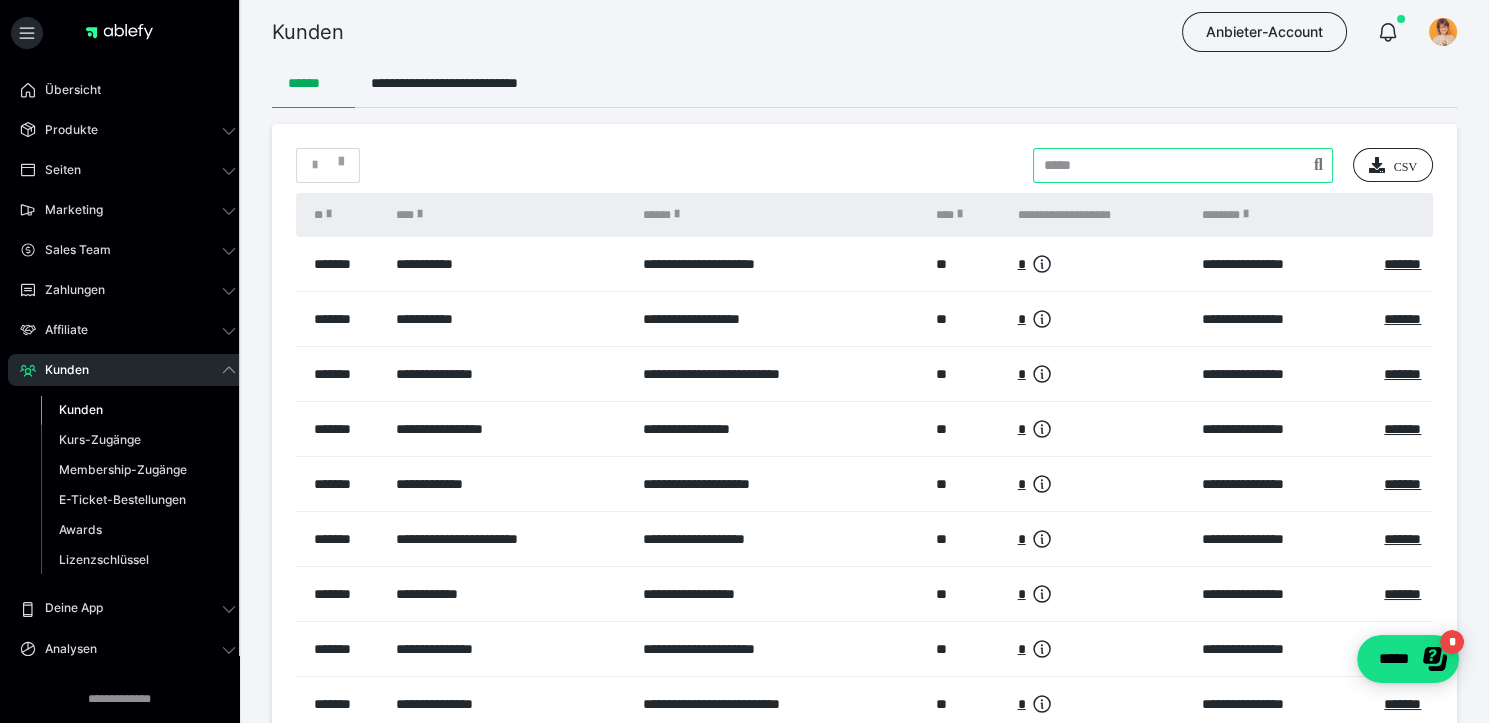 click at bounding box center [1183, 165] 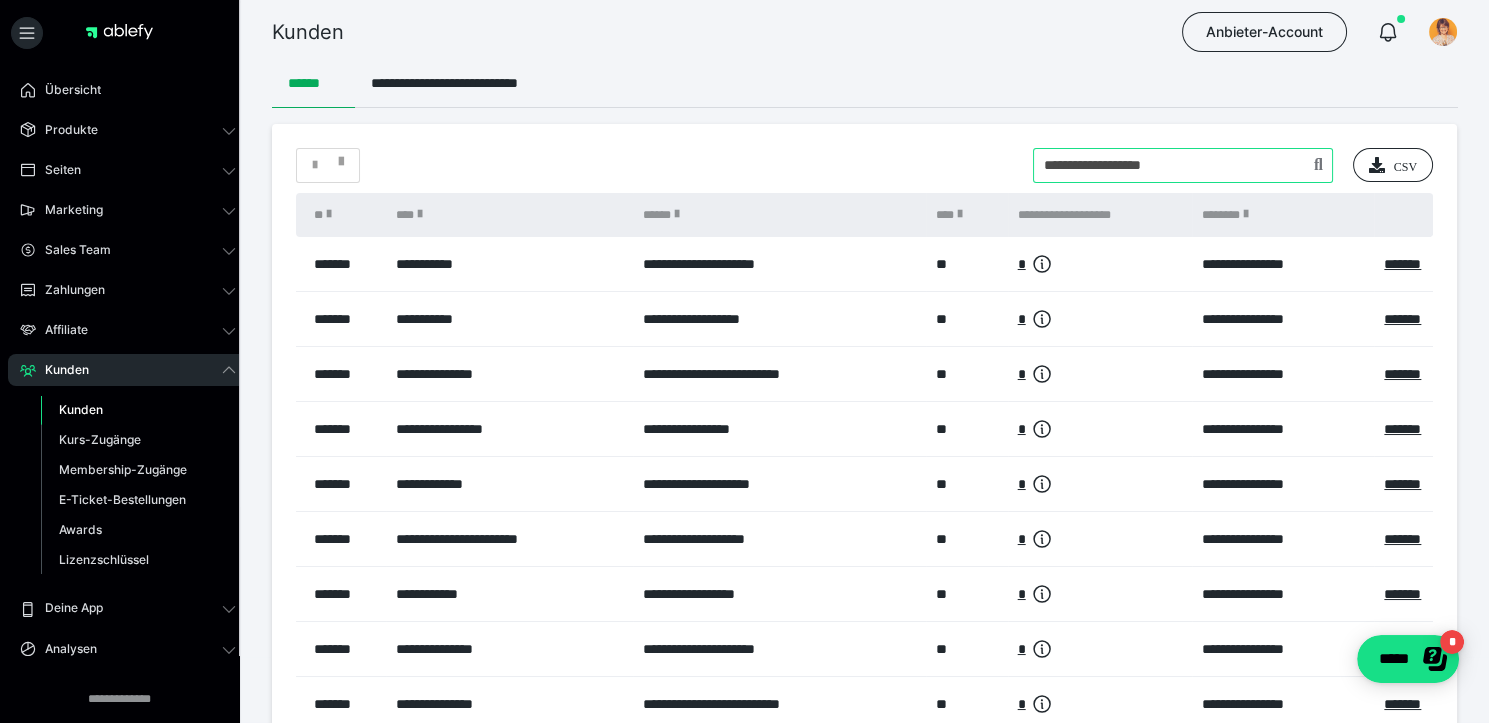 type on "**********" 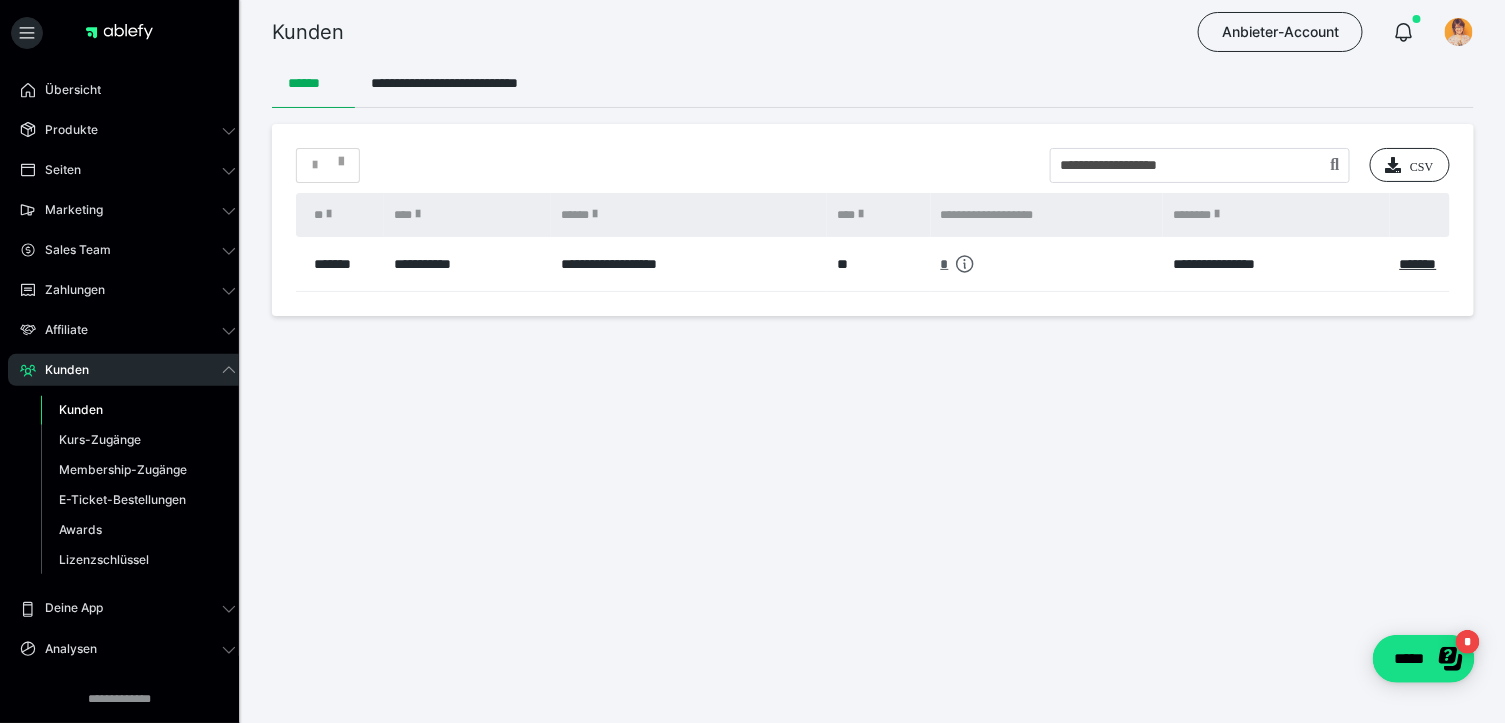 click on "*" at bounding box center (945, 264) 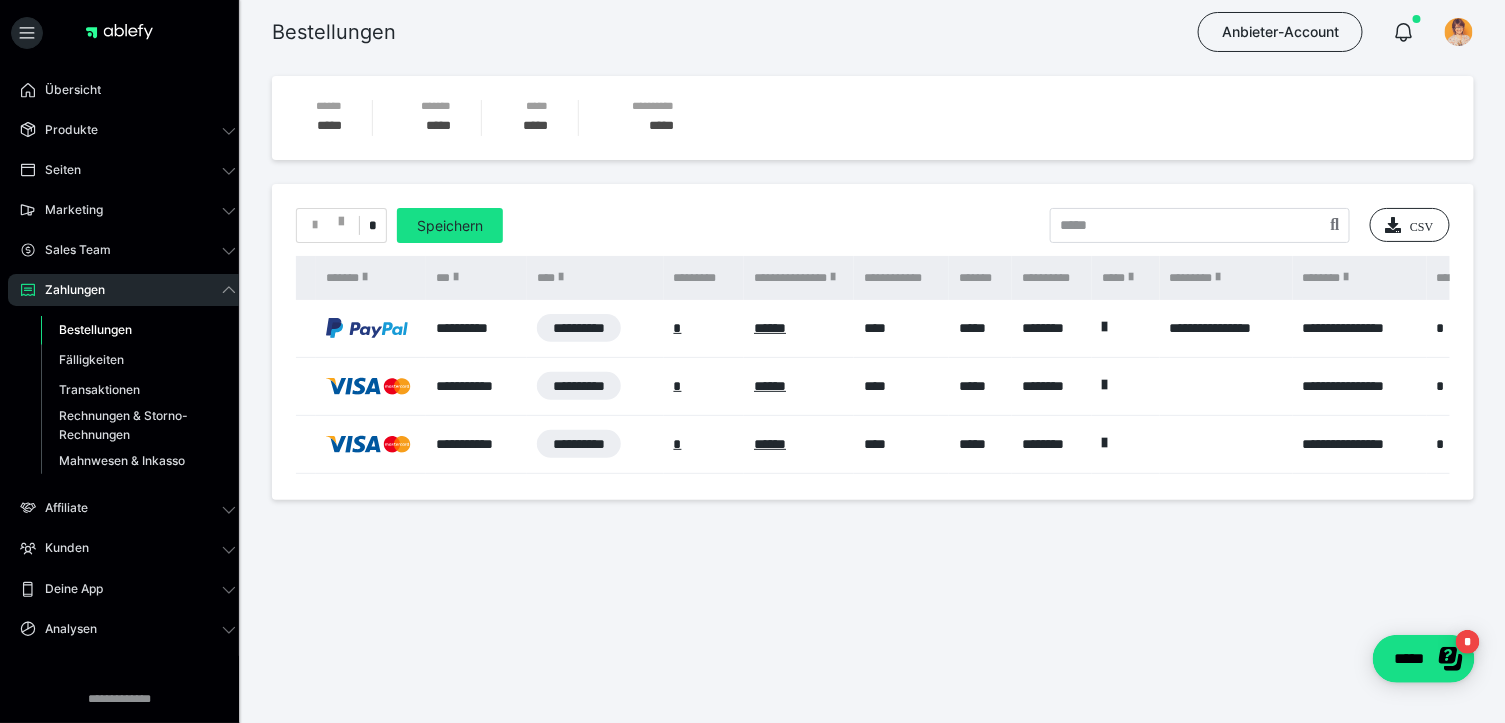 scroll, scrollTop: 0, scrollLeft: 644, axis: horizontal 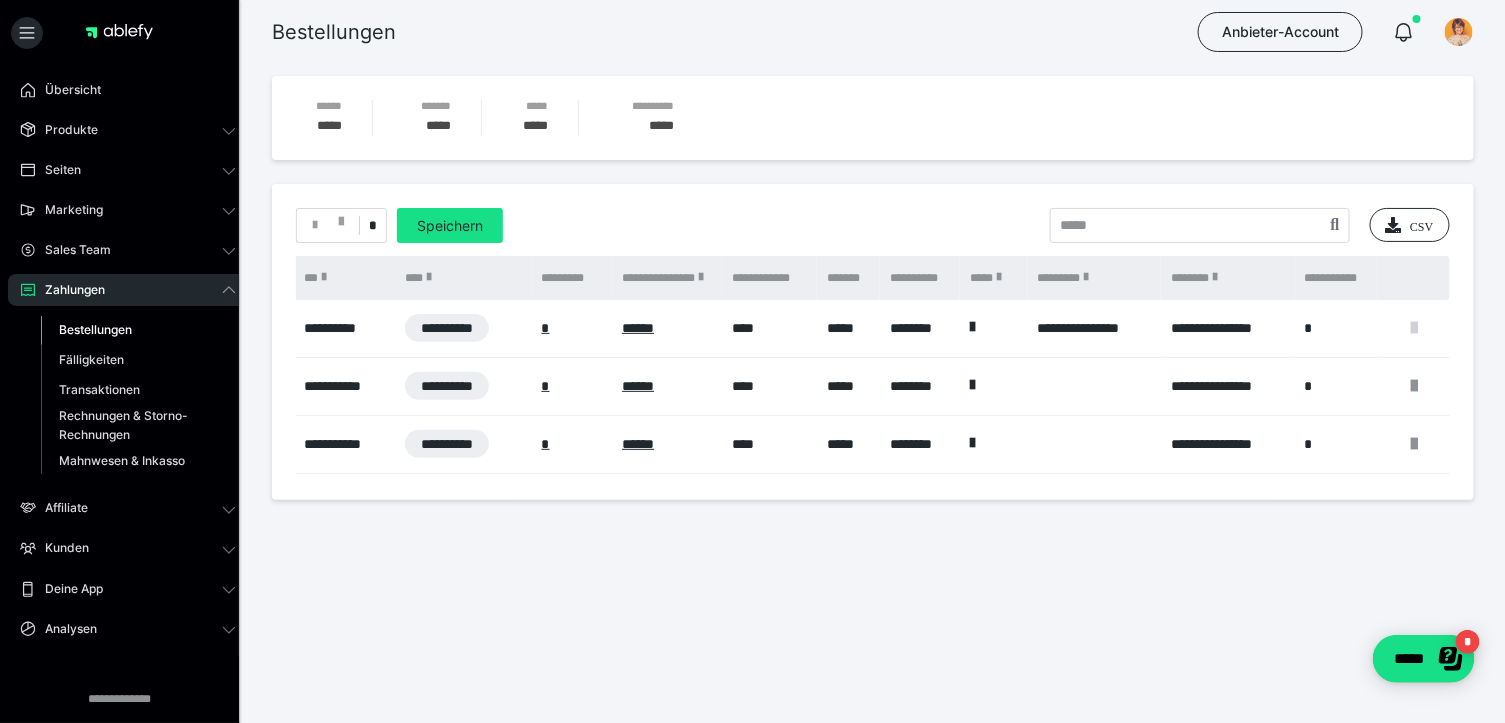 click at bounding box center [1414, 328] 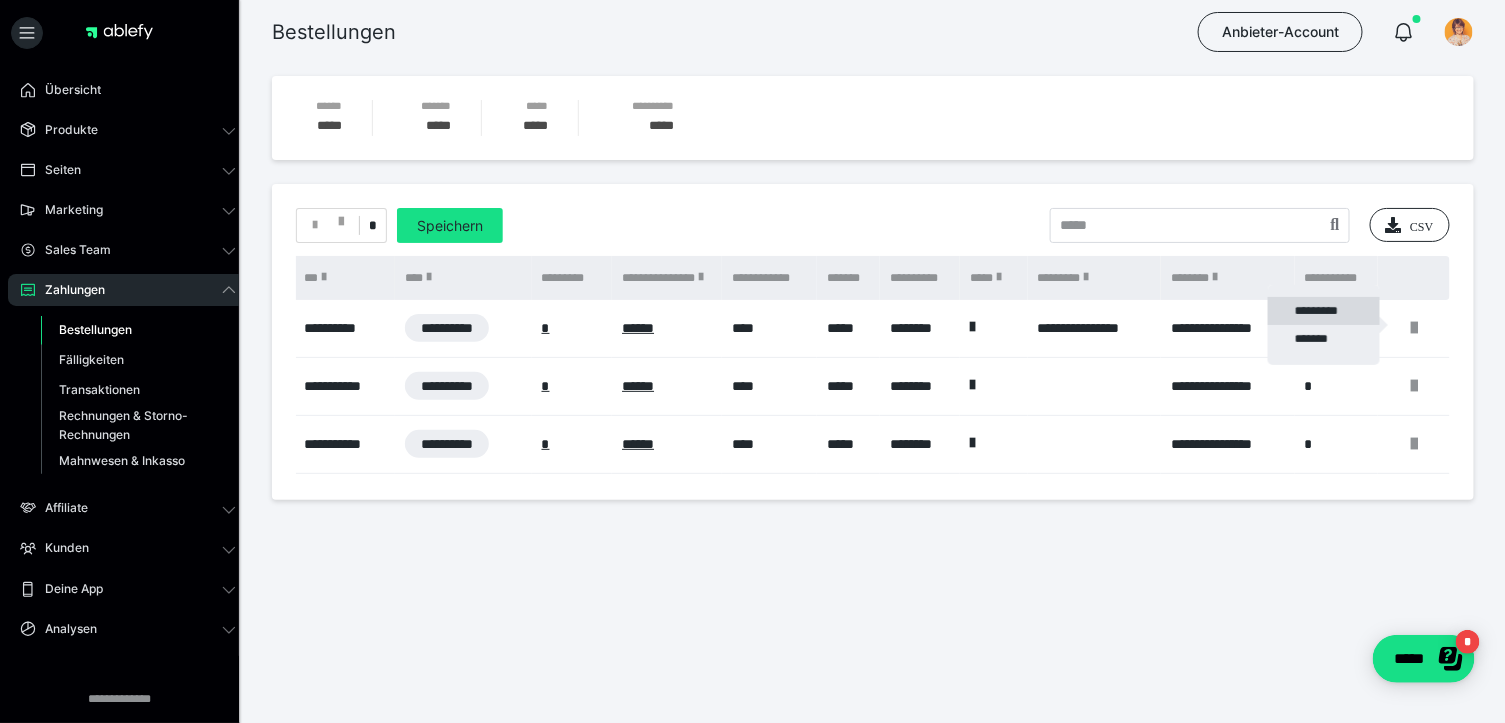 click on "*********" at bounding box center (1324, 311) 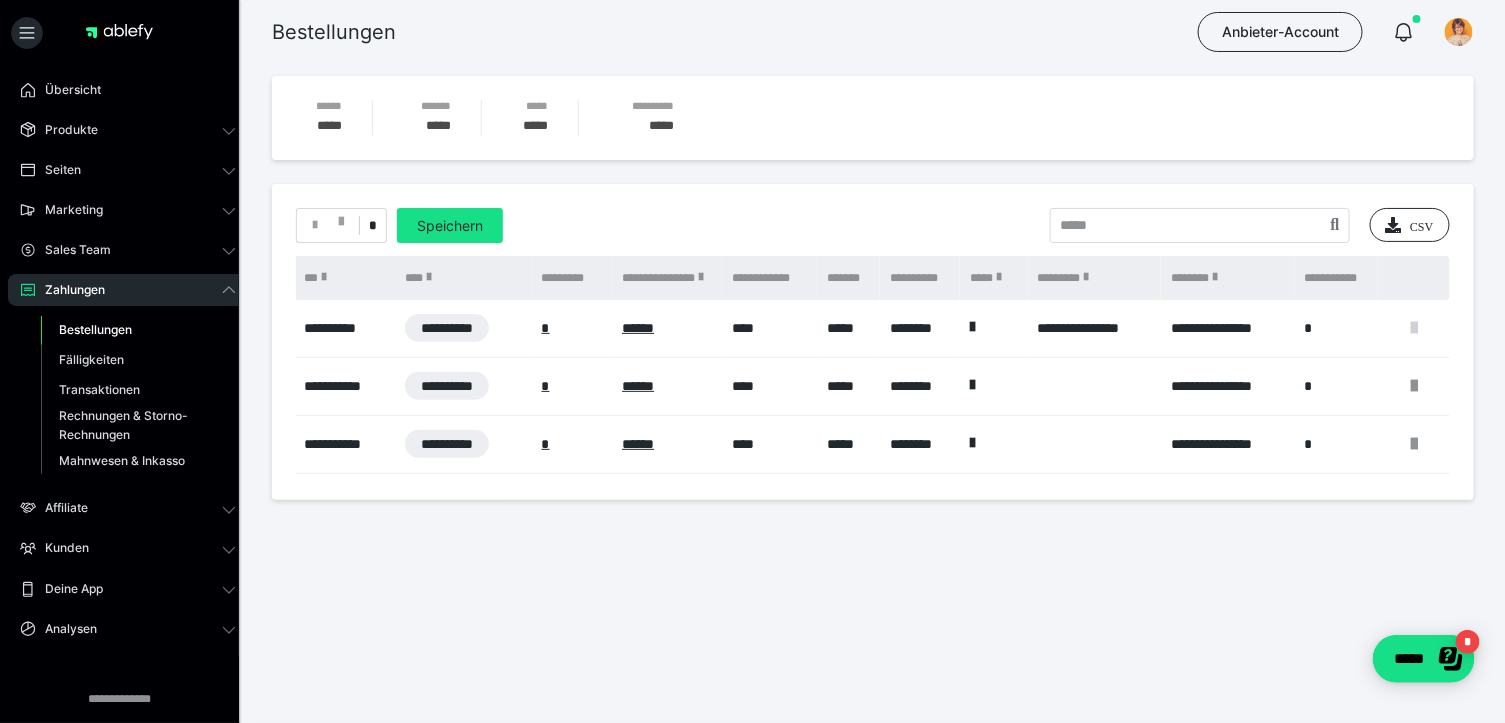 click at bounding box center (1414, 328) 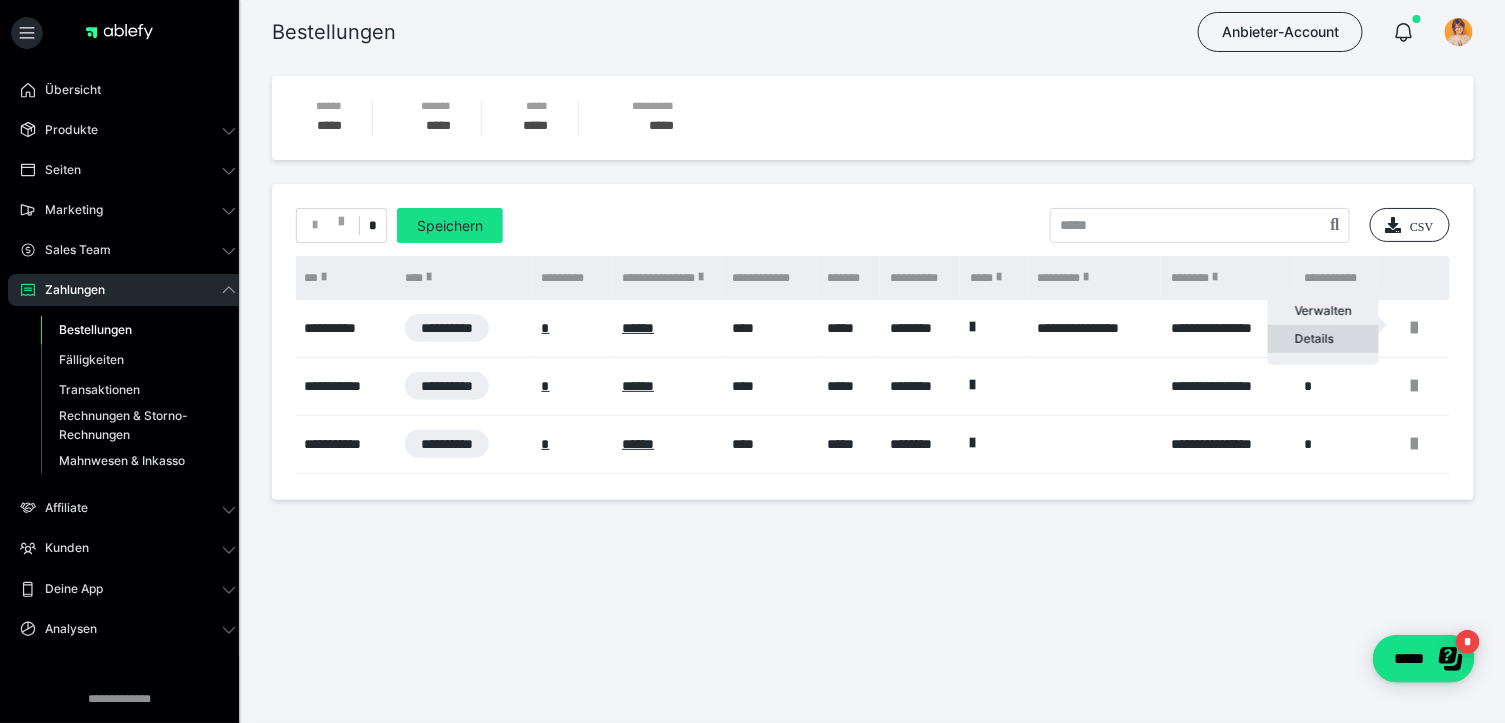 click on "Details" at bounding box center (1323, 339) 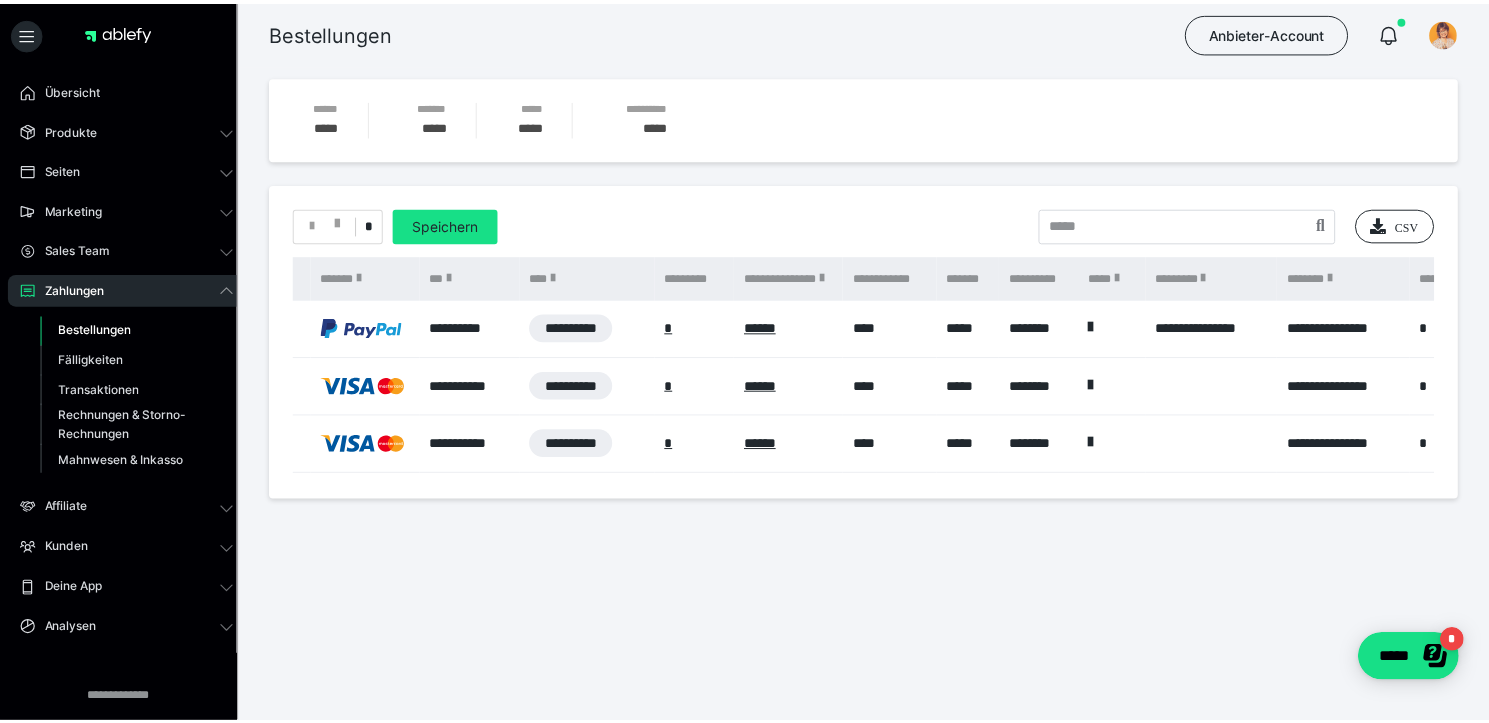 scroll, scrollTop: 0, scrollLeft: 644, axis: horizontal 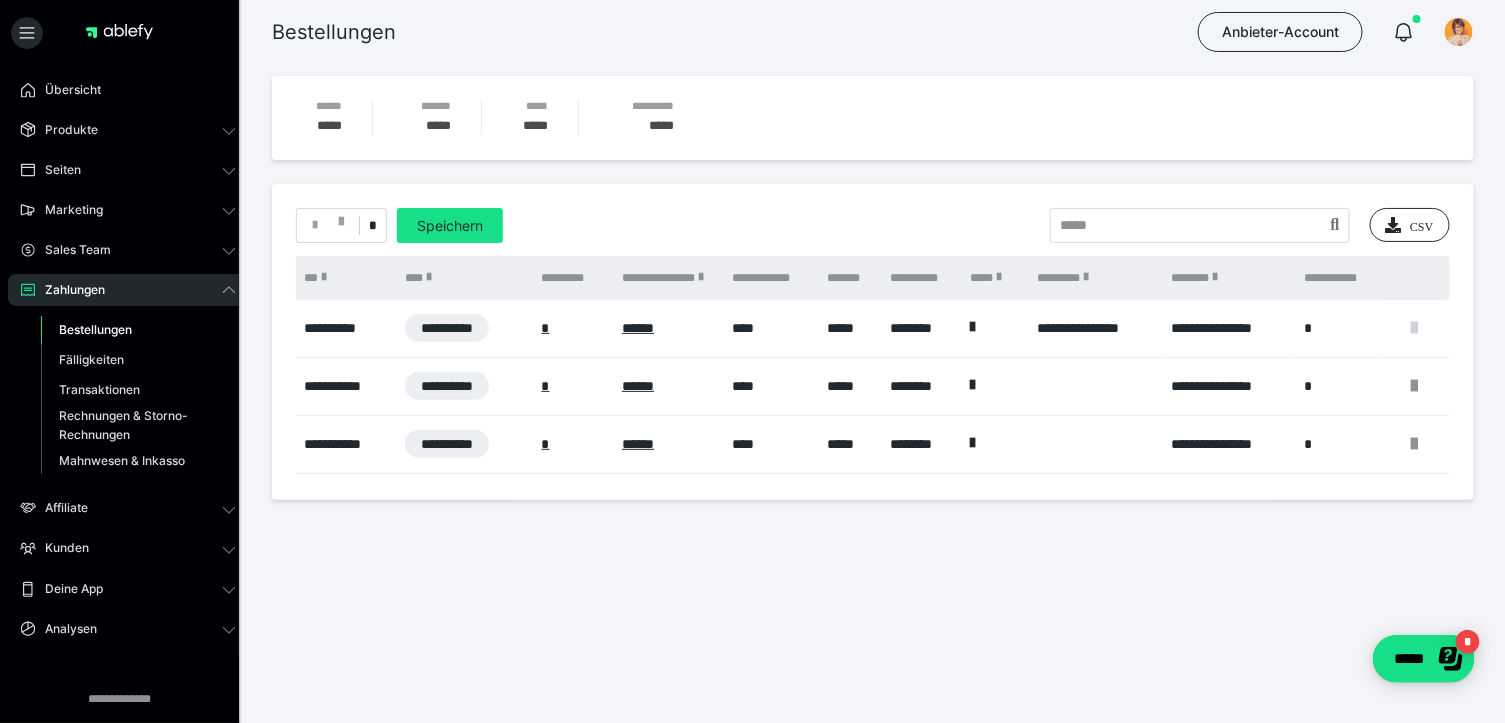 click at bounding box center [1414, 328] 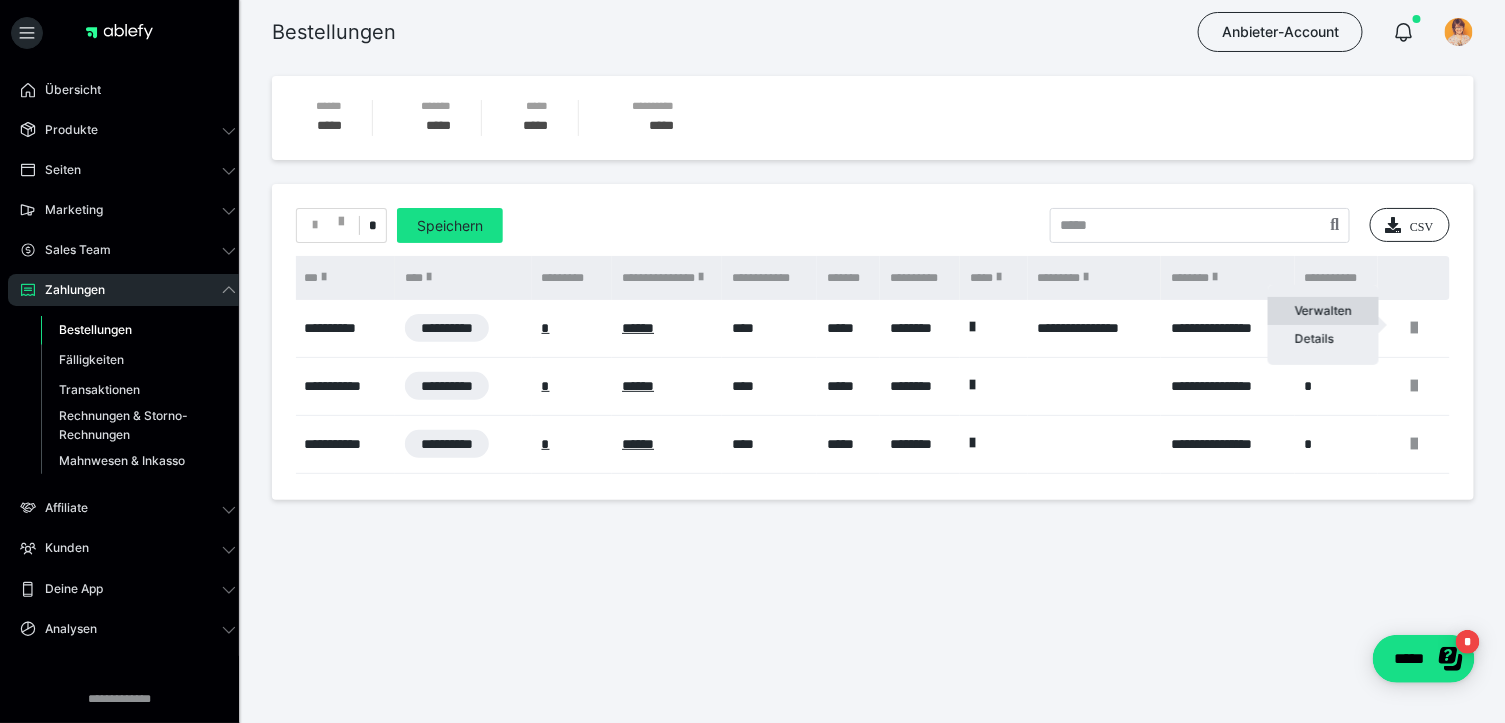 click on "Verwalten" at bounding box center (1323, 311) 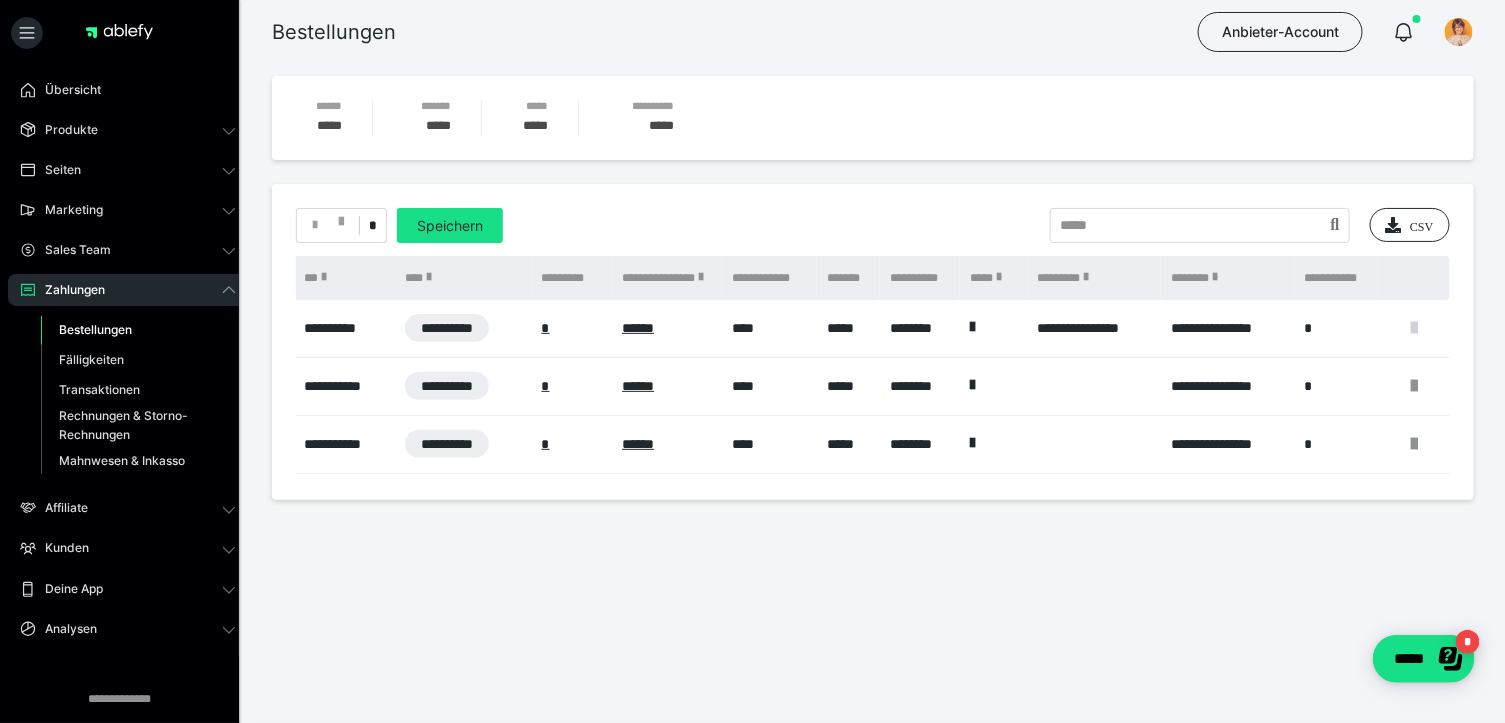 click at bounding box center (1414, 328) 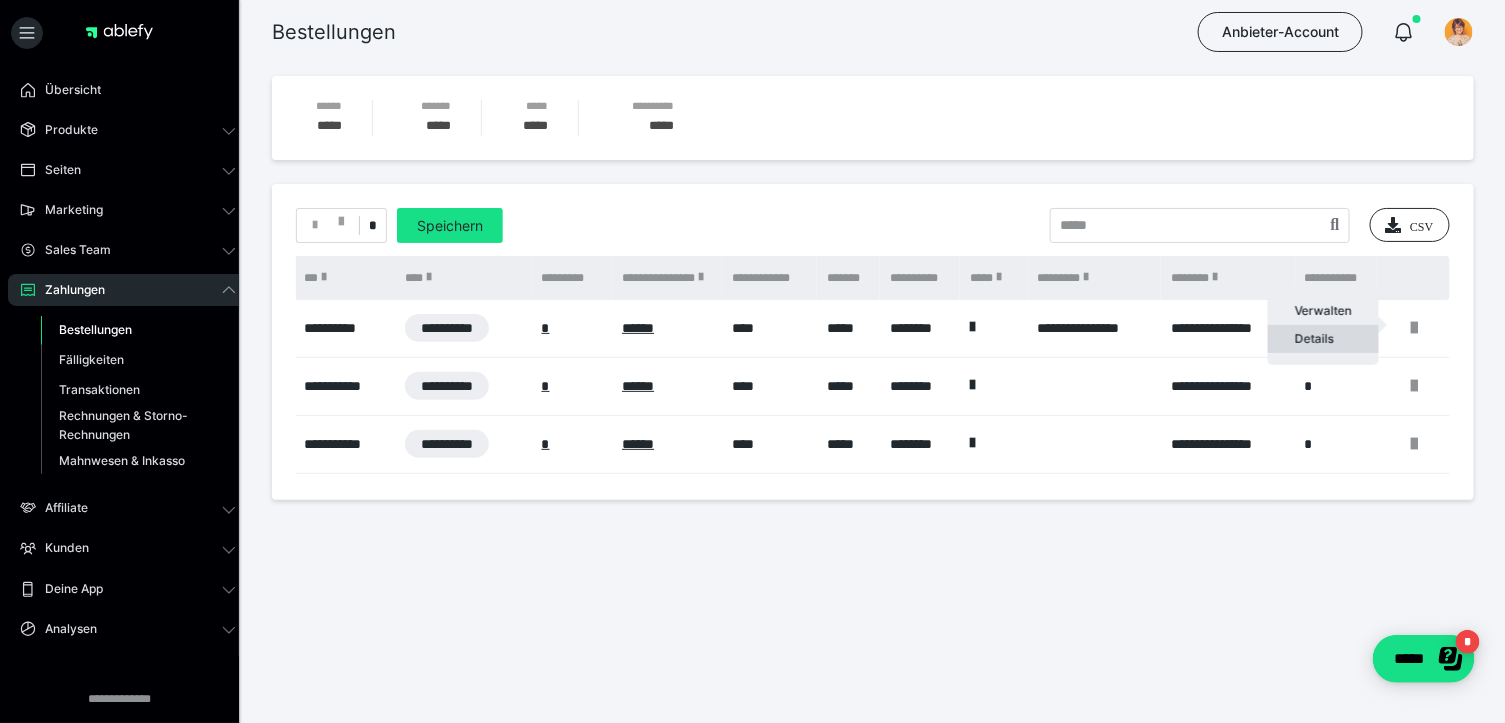 click on "Details" at bounding box center [1323, 339] 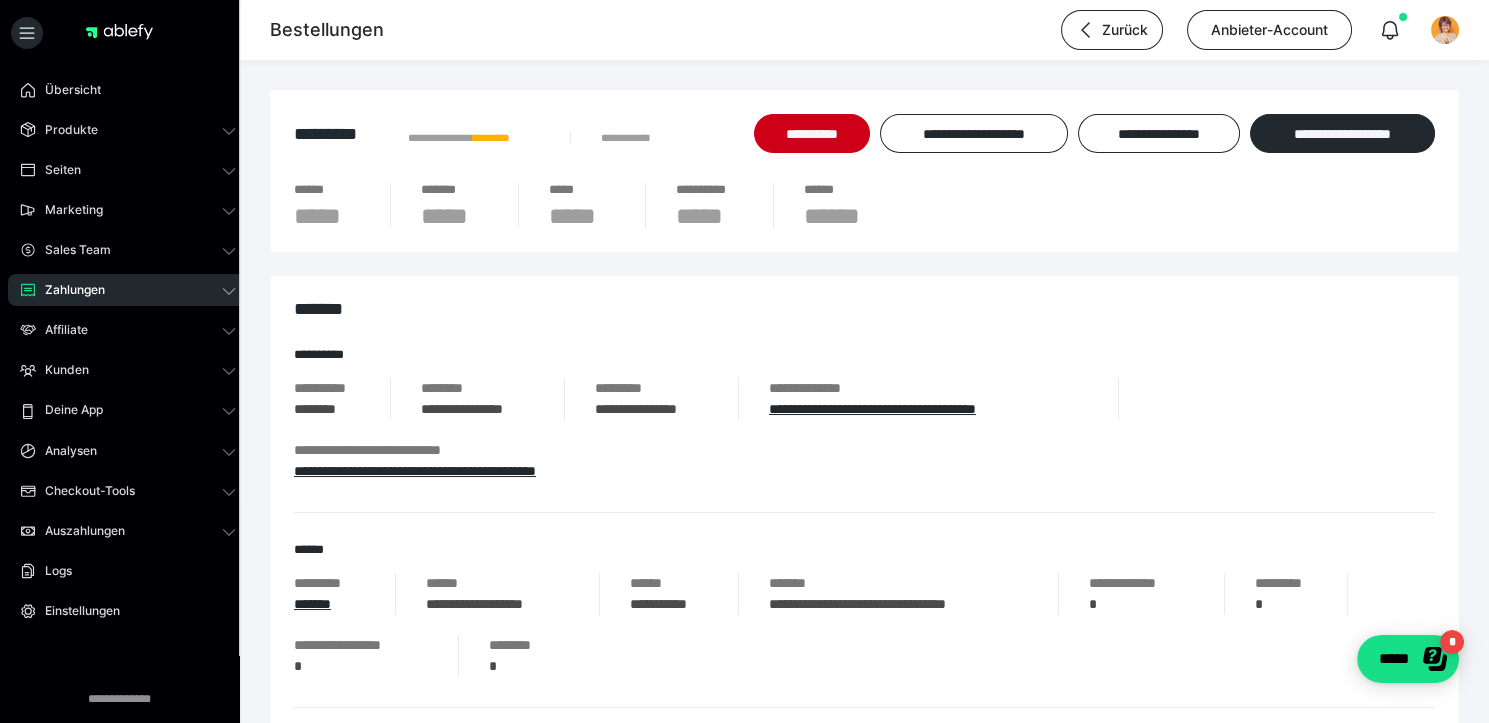 scroll, scrollTop: 17, scrollLeft: 0, axis: vertical 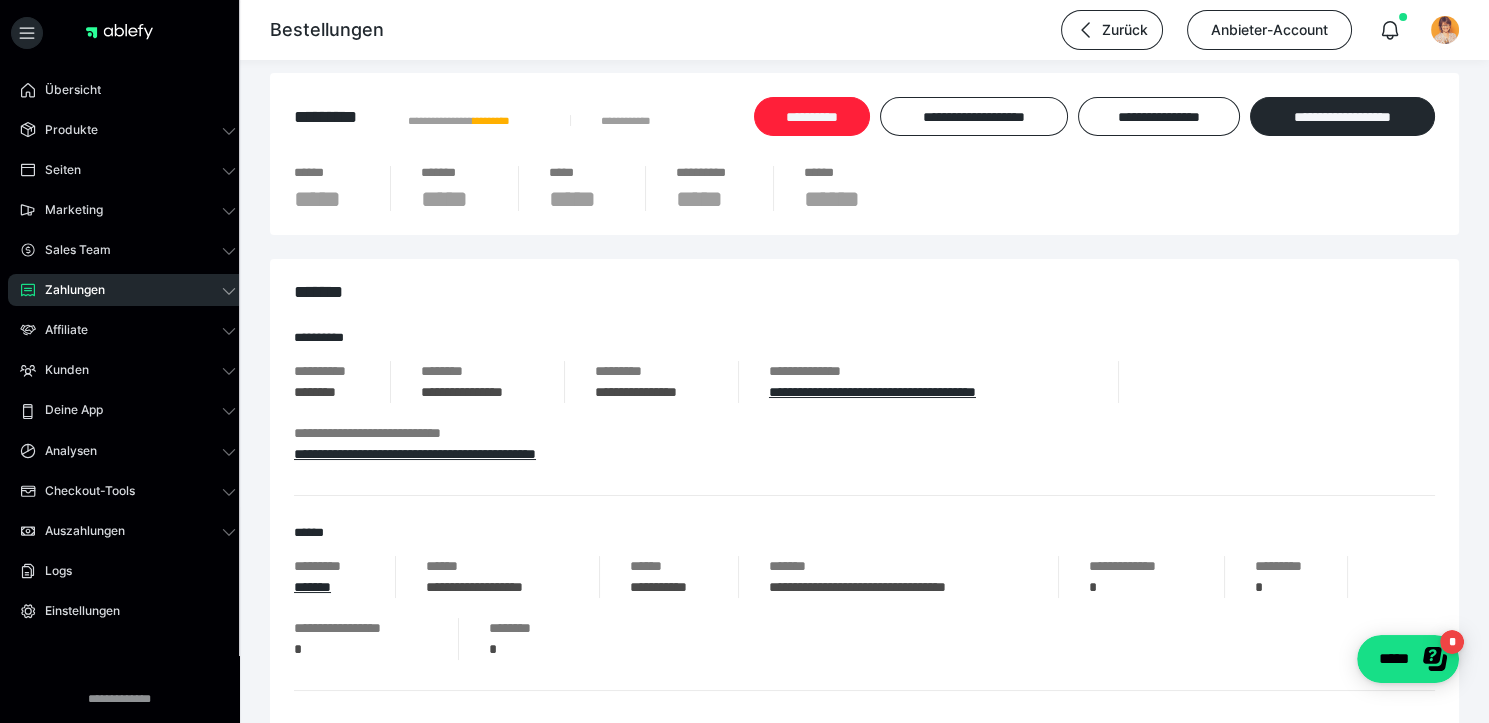 click on "**********" at bounding box center [812, 116] 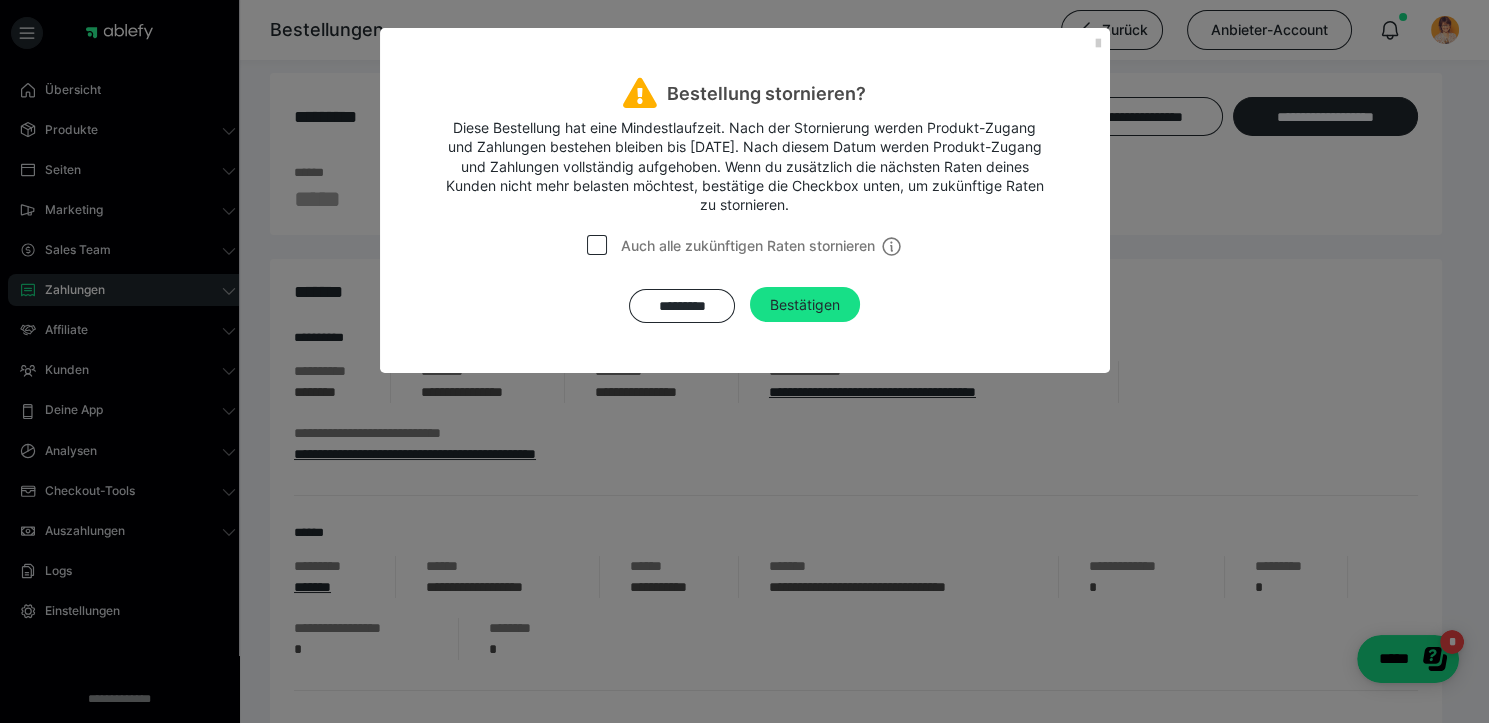click on "Auch alle zukünftigen Raten stornieren" at bounding box center [761, 246] 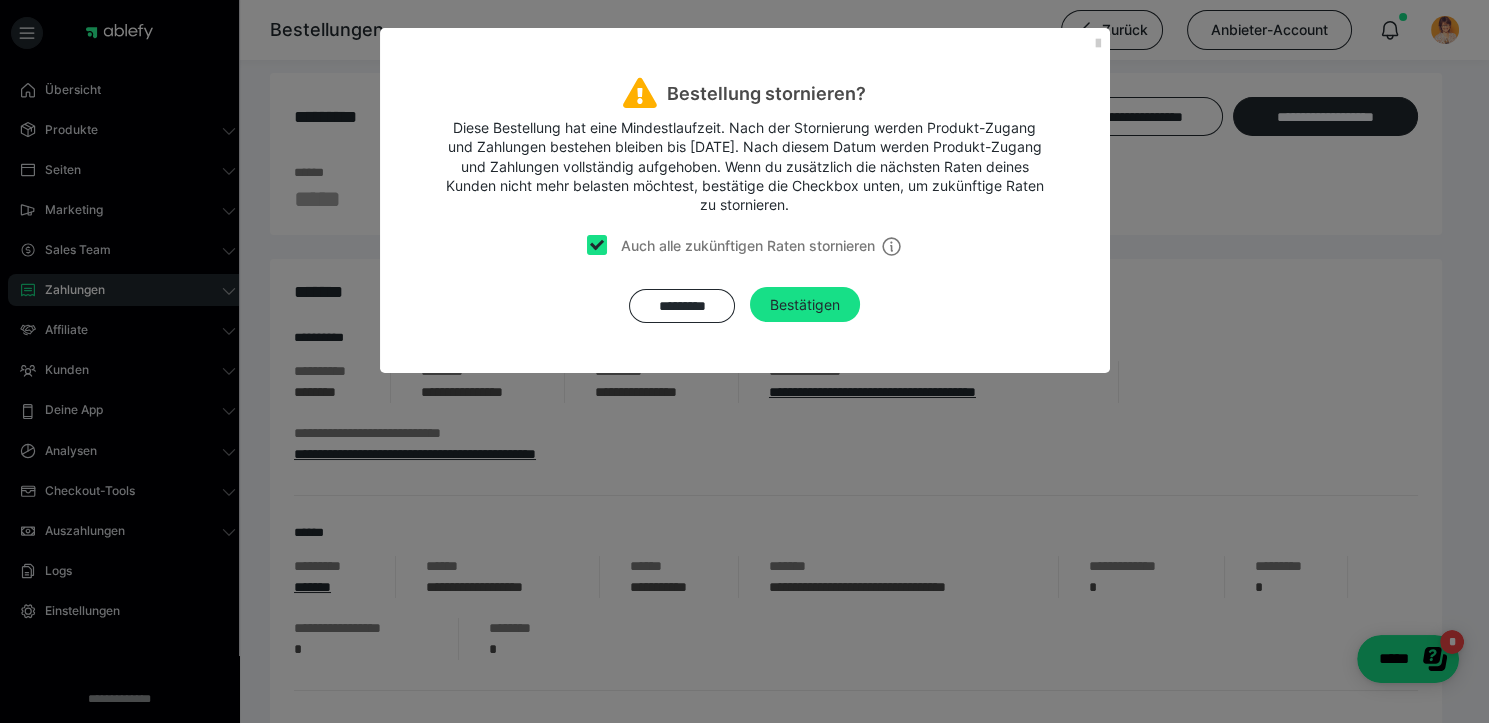 checkbox on "true" 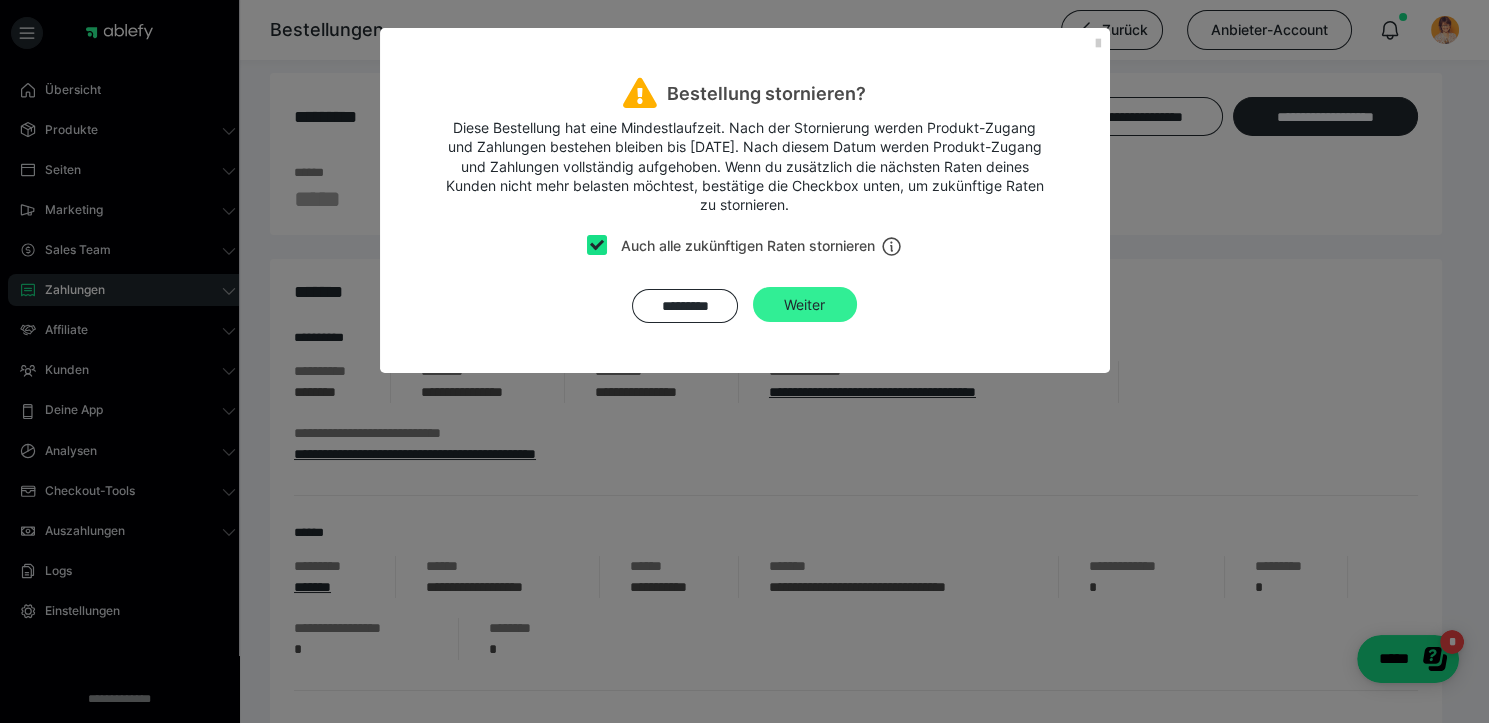 click on "Weiter" at bounding box center [804, 304] 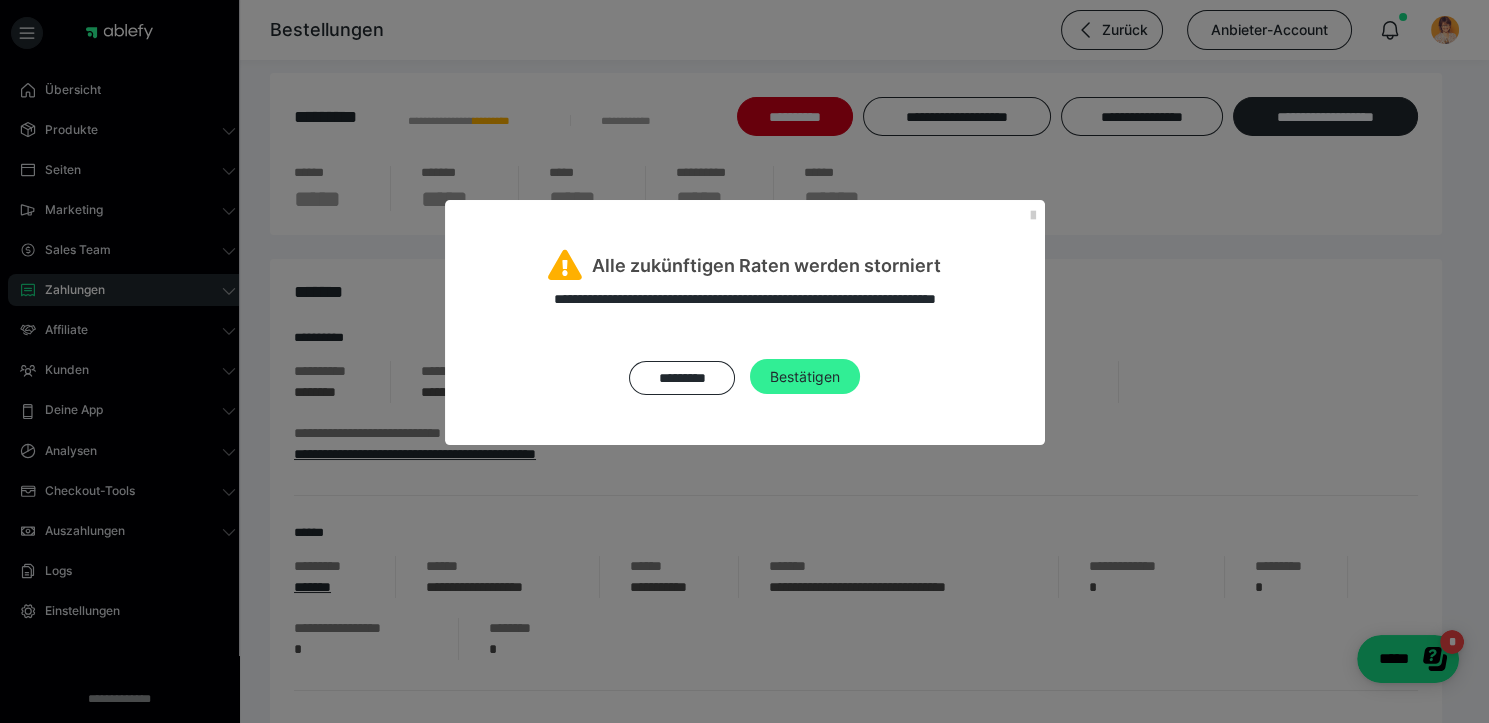 click on "Bestätigen" at bounding box center (805, 377) 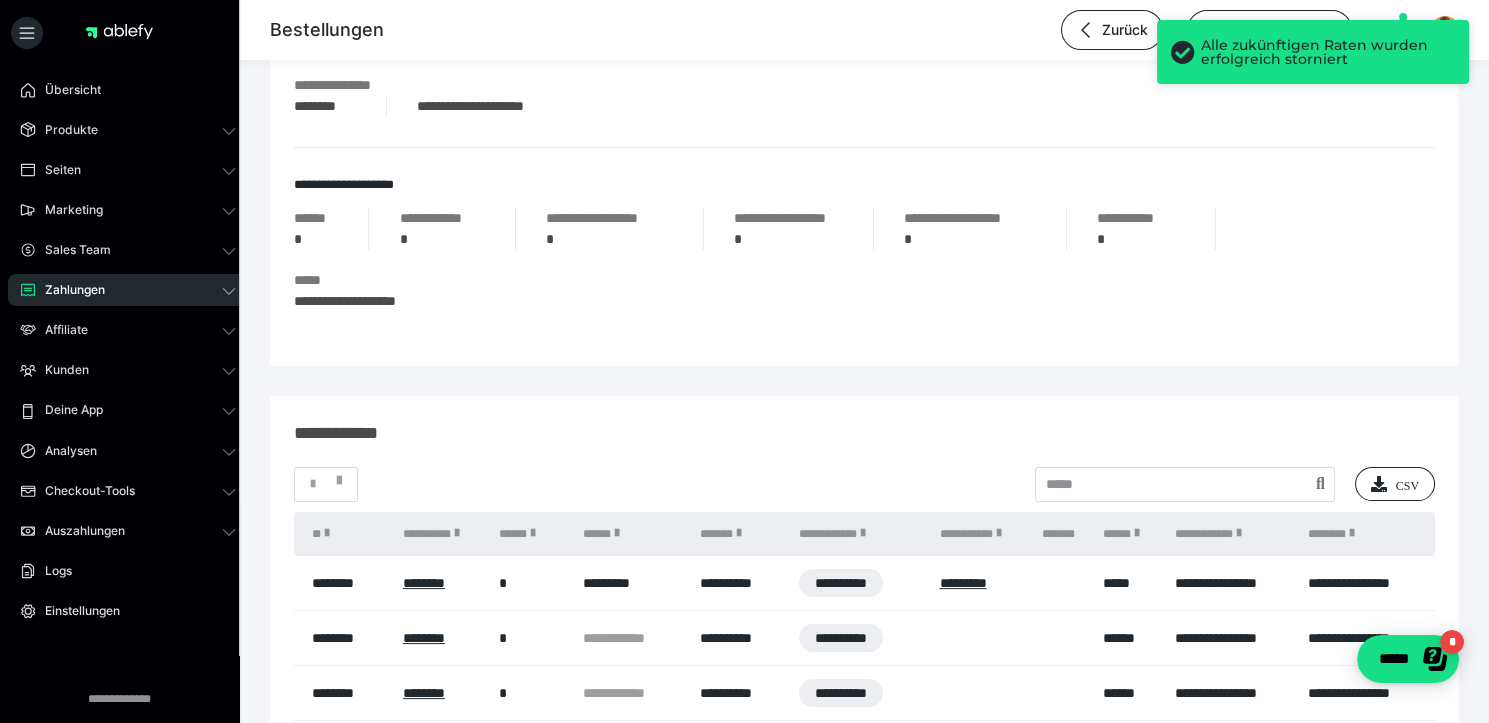 scroll, scrollTop: 771, scrollLeft: 0, axis: vertical 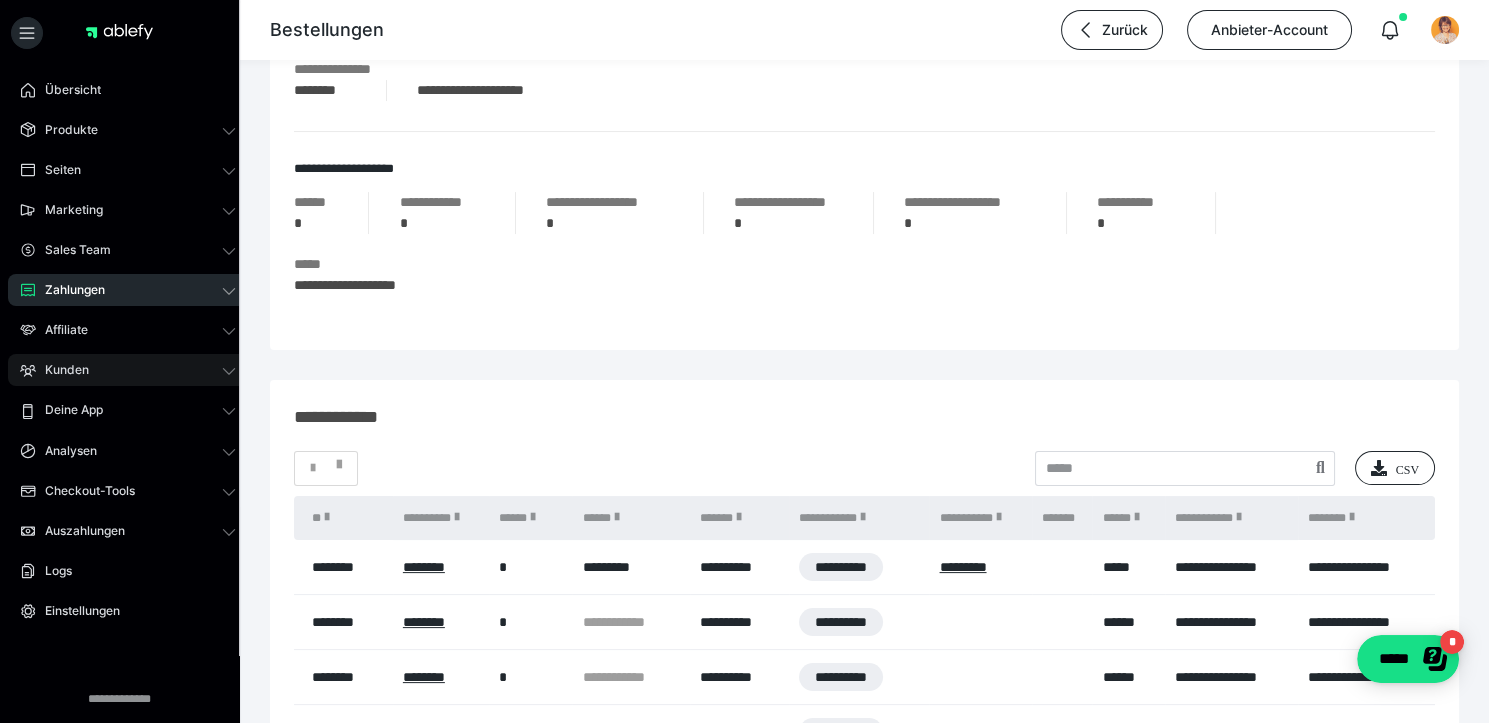 click on "Kunden" at bounding box center (128, 370) 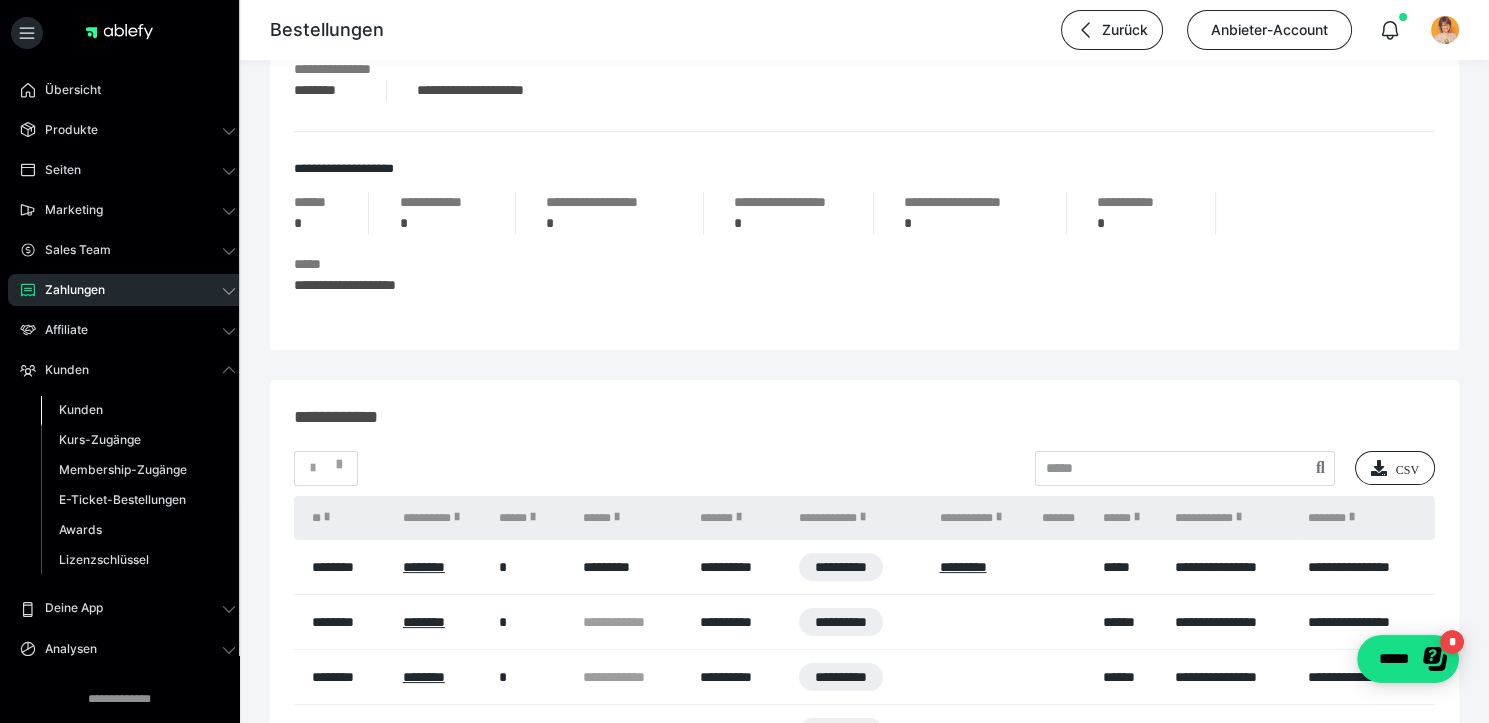 click on "Kunden" at bounding box center (138, 410) 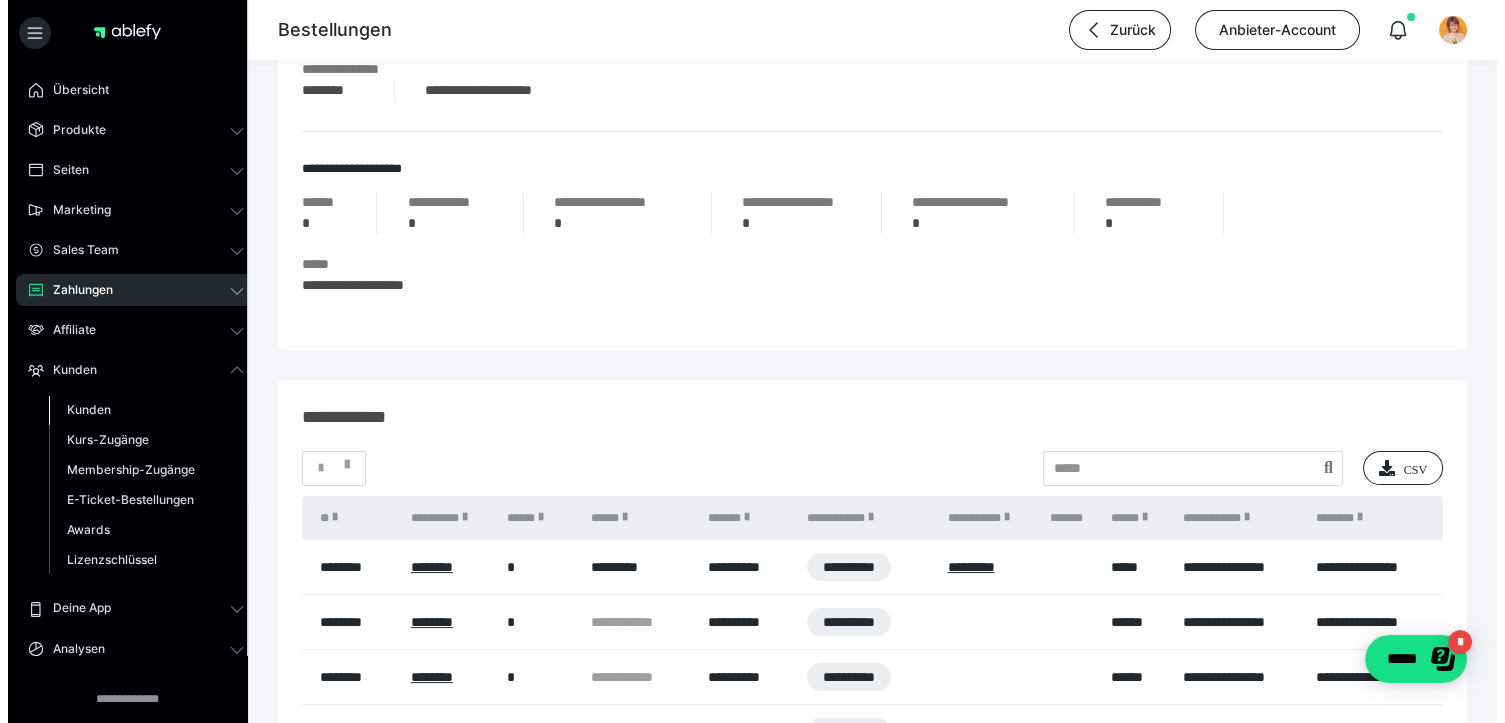 scroll, scrollTop: 0, scrollLeft: 0, axis: both 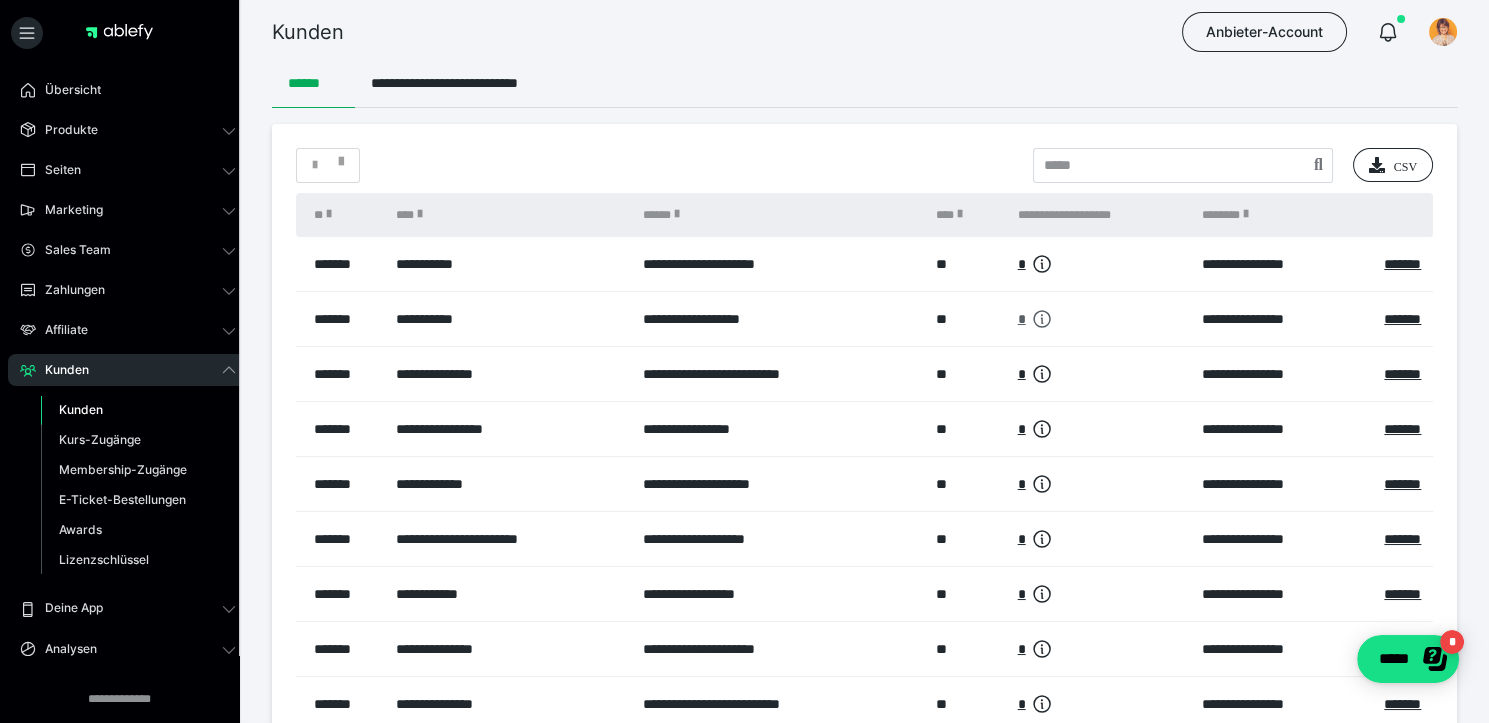 click on "*" at bounding box center [1022, 319] 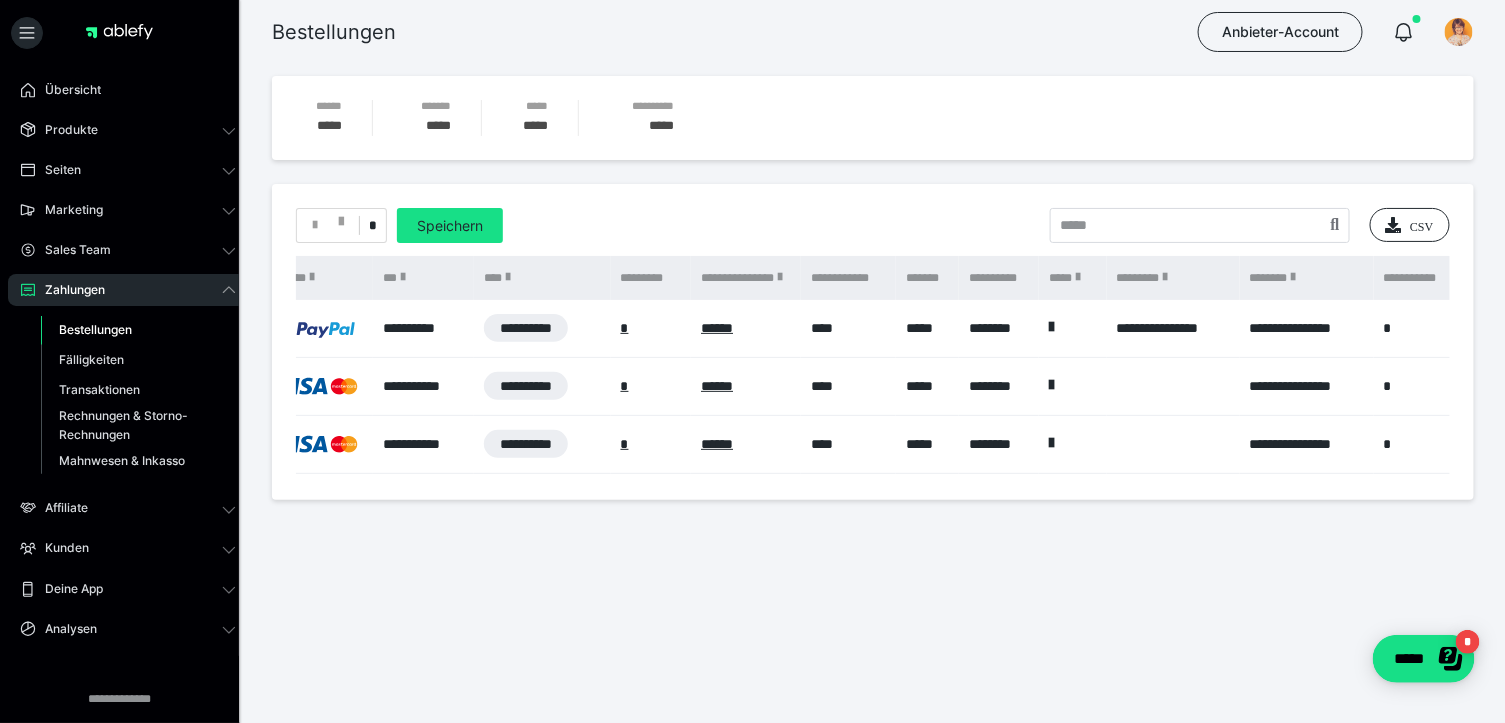 scroll, scrollTop: 0, scrollLeft: 644, axis: horizontal 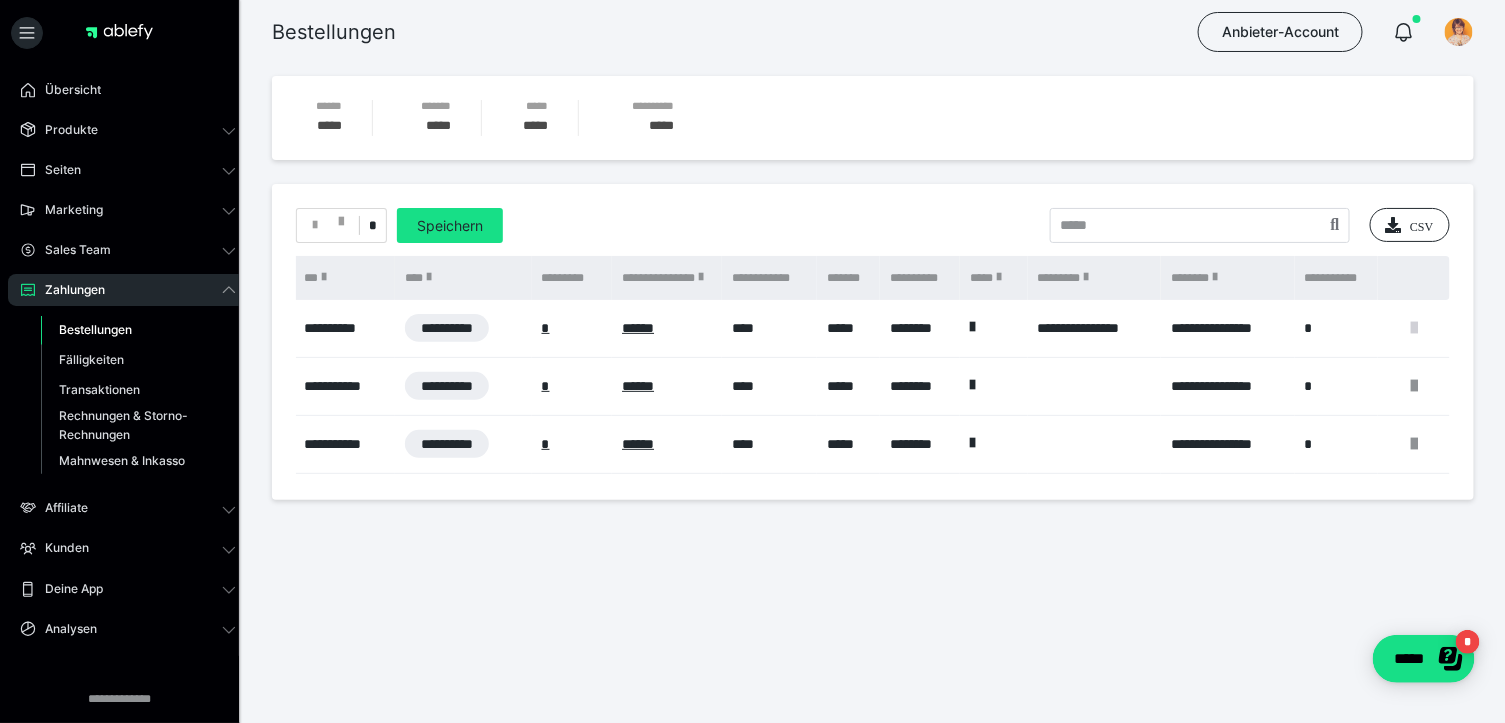 click at bounding box center (1414, 328) 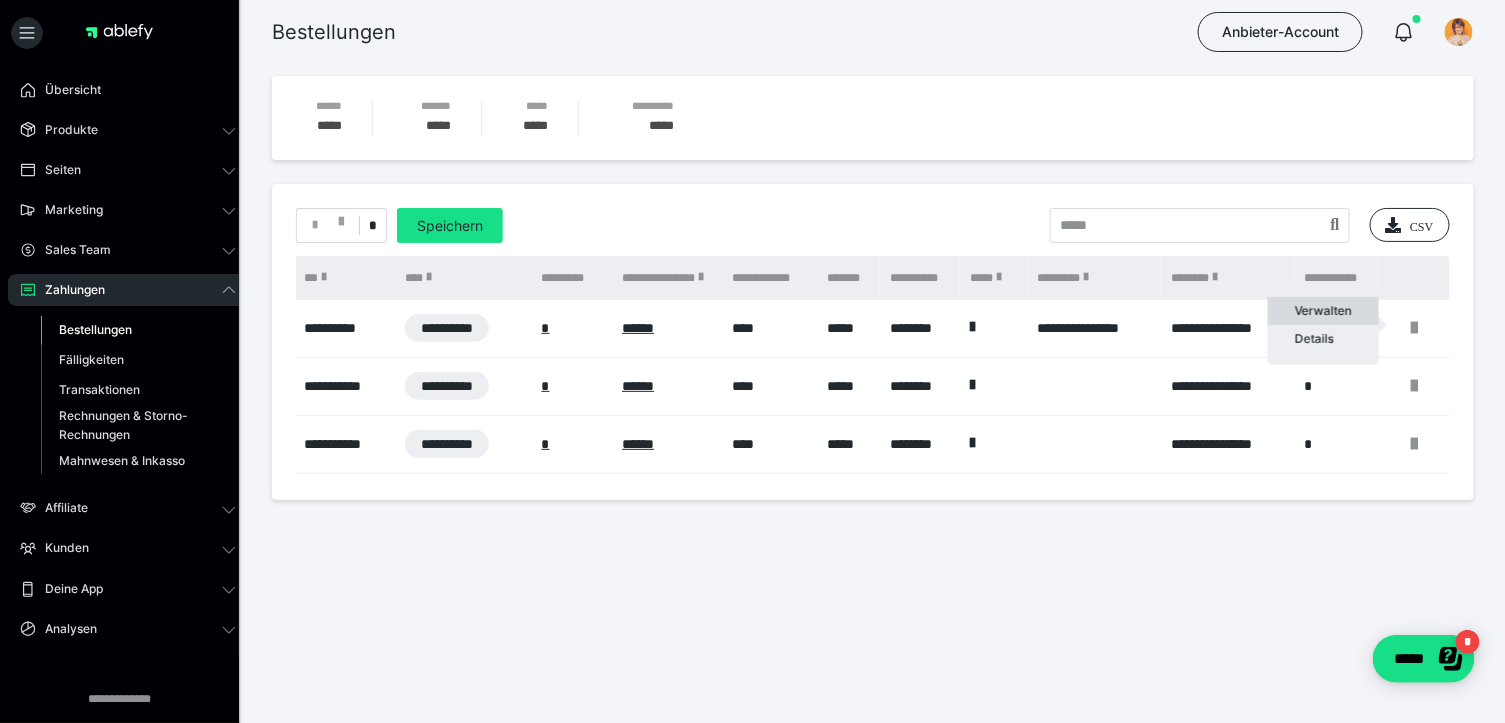 click on "Verwalten" at bounding box center (1323, 311) 